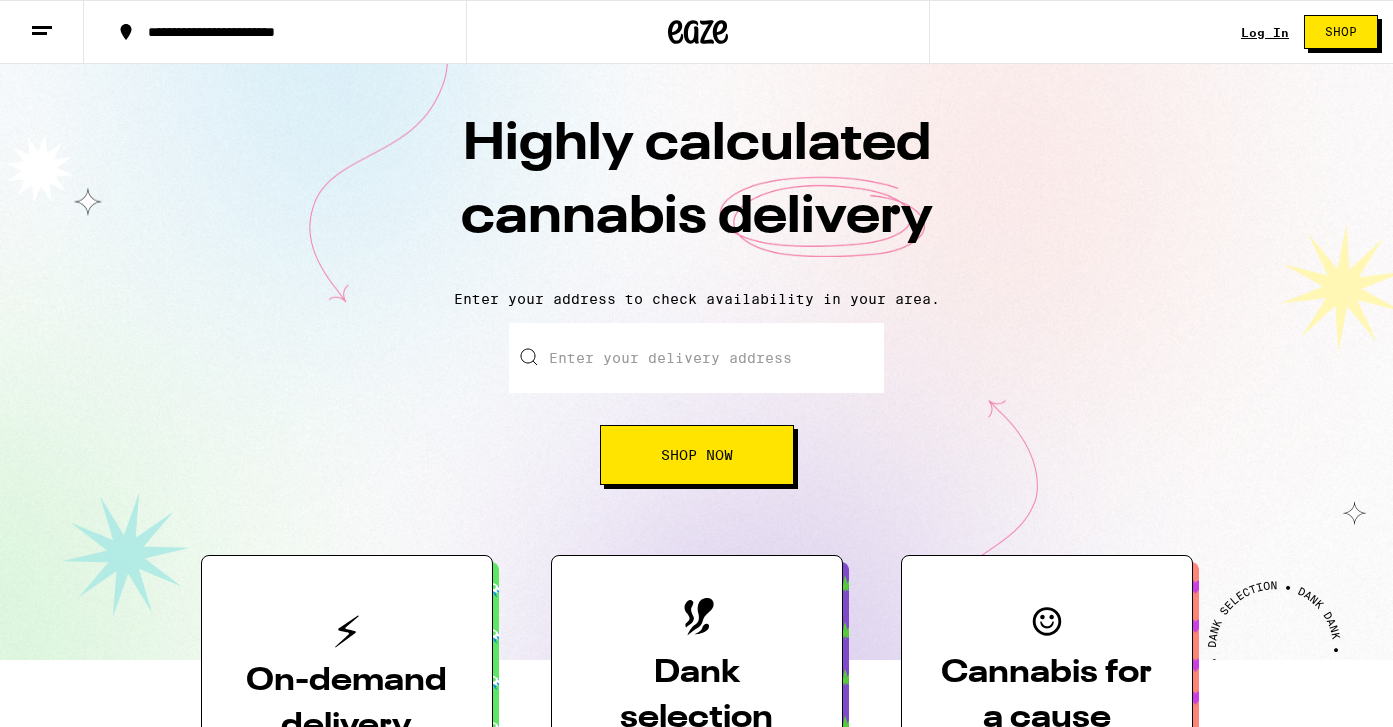 scroll, scrollTop: 0, scrollLeft: 0, axis: both 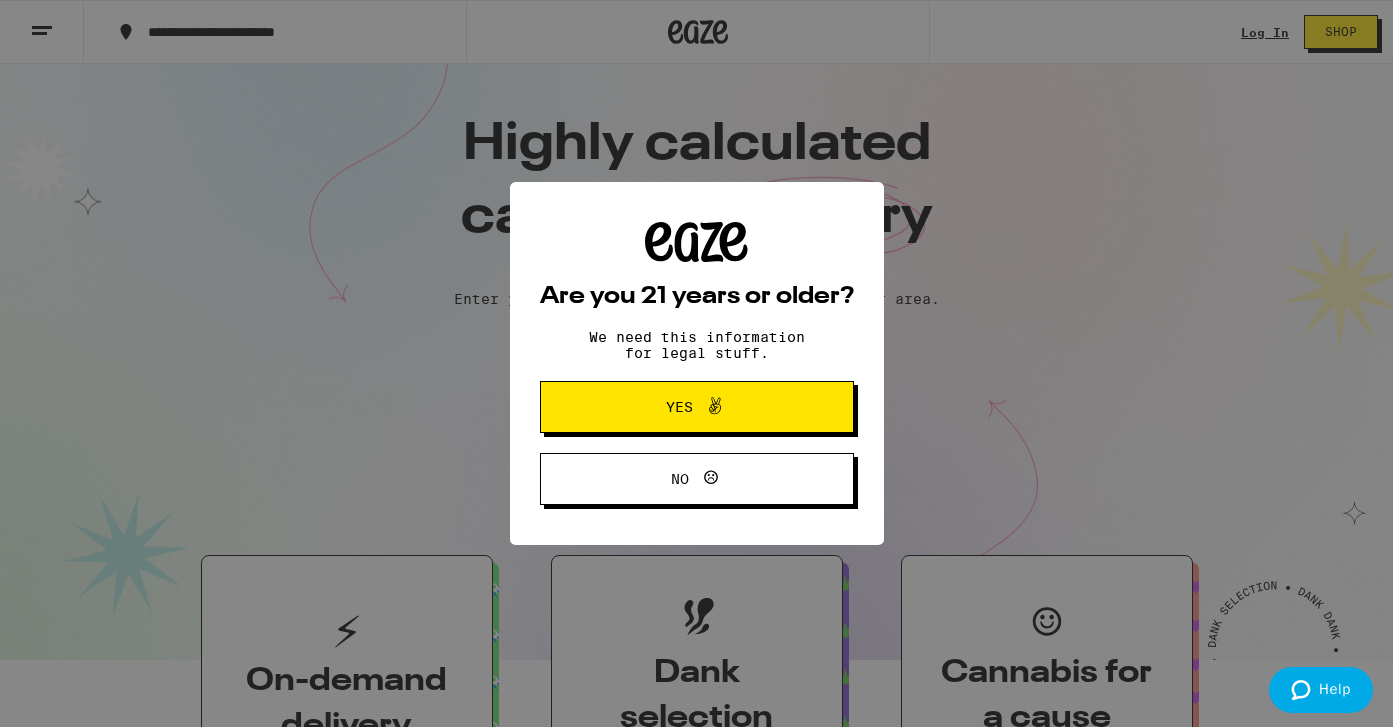 click on "Yes" at bounding box center (697, 407) 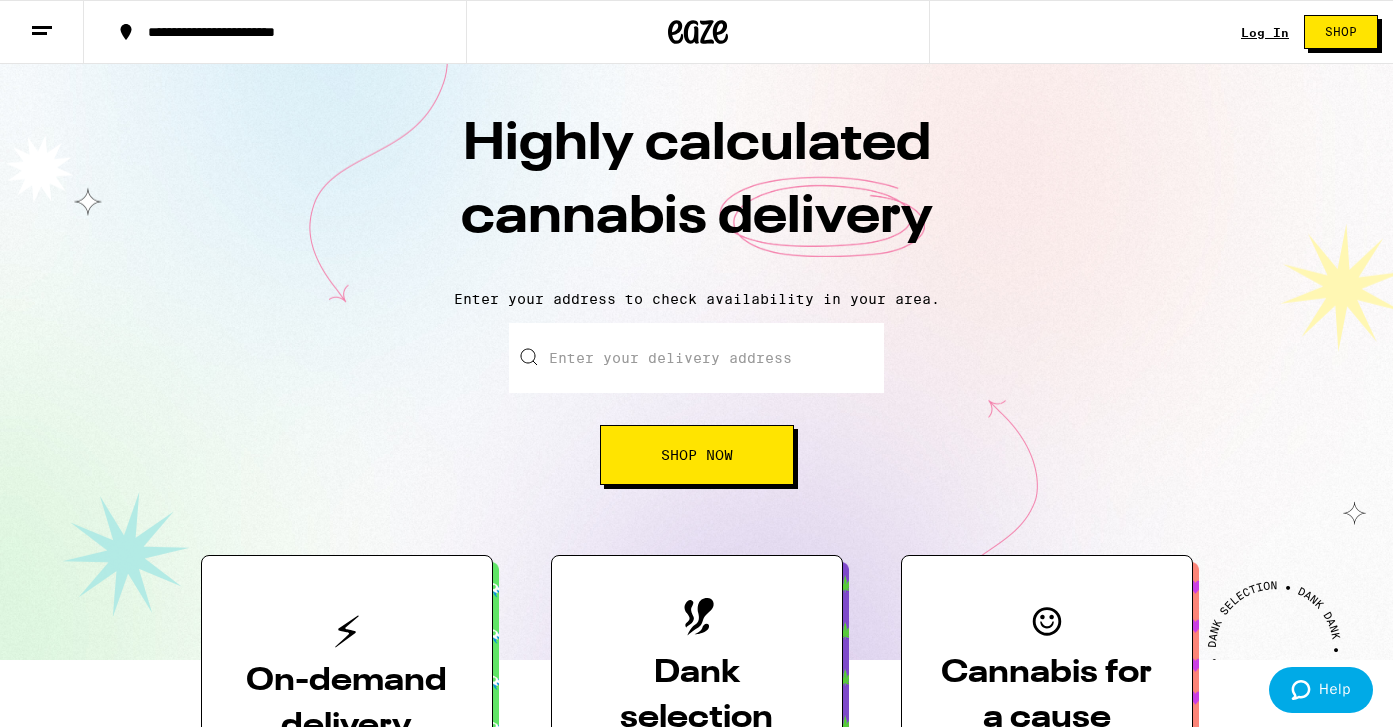 click on "Log In Shop" at bounding box center (1317, 32) 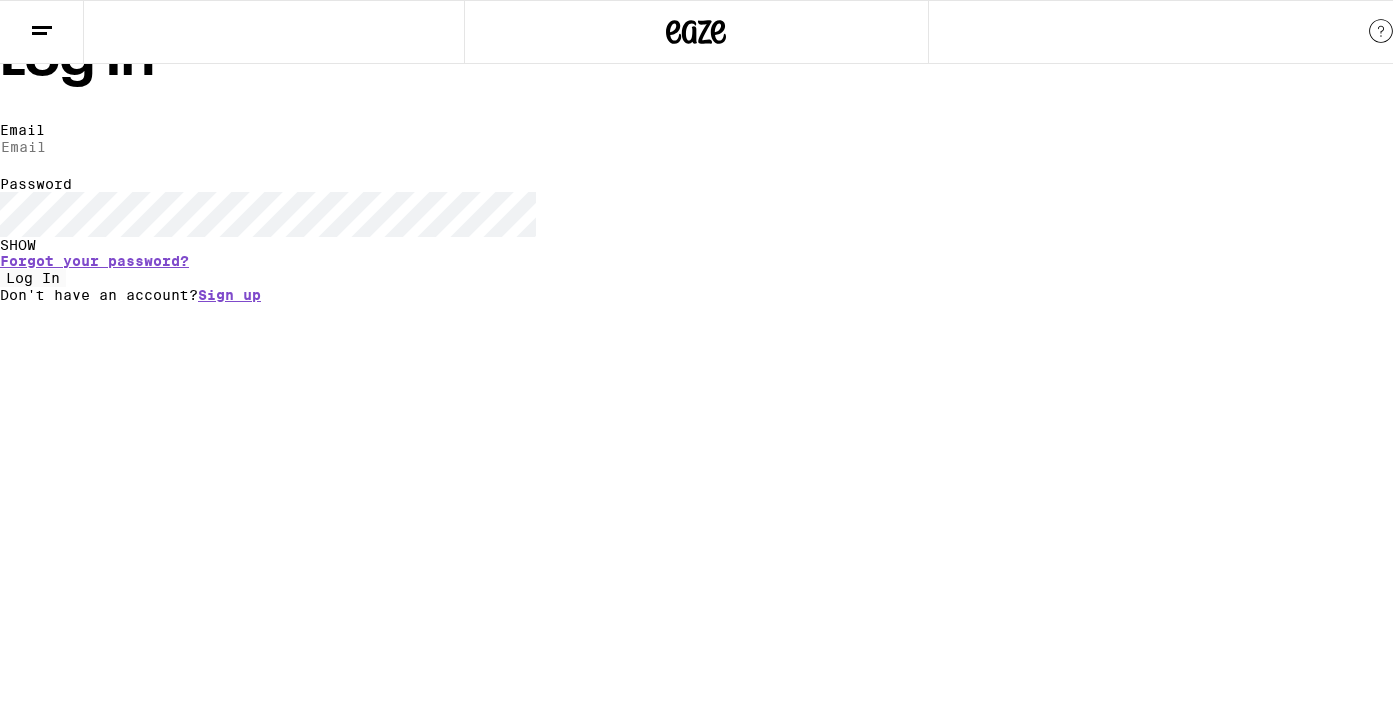 click on "Email" at bounding box center (92, 147) 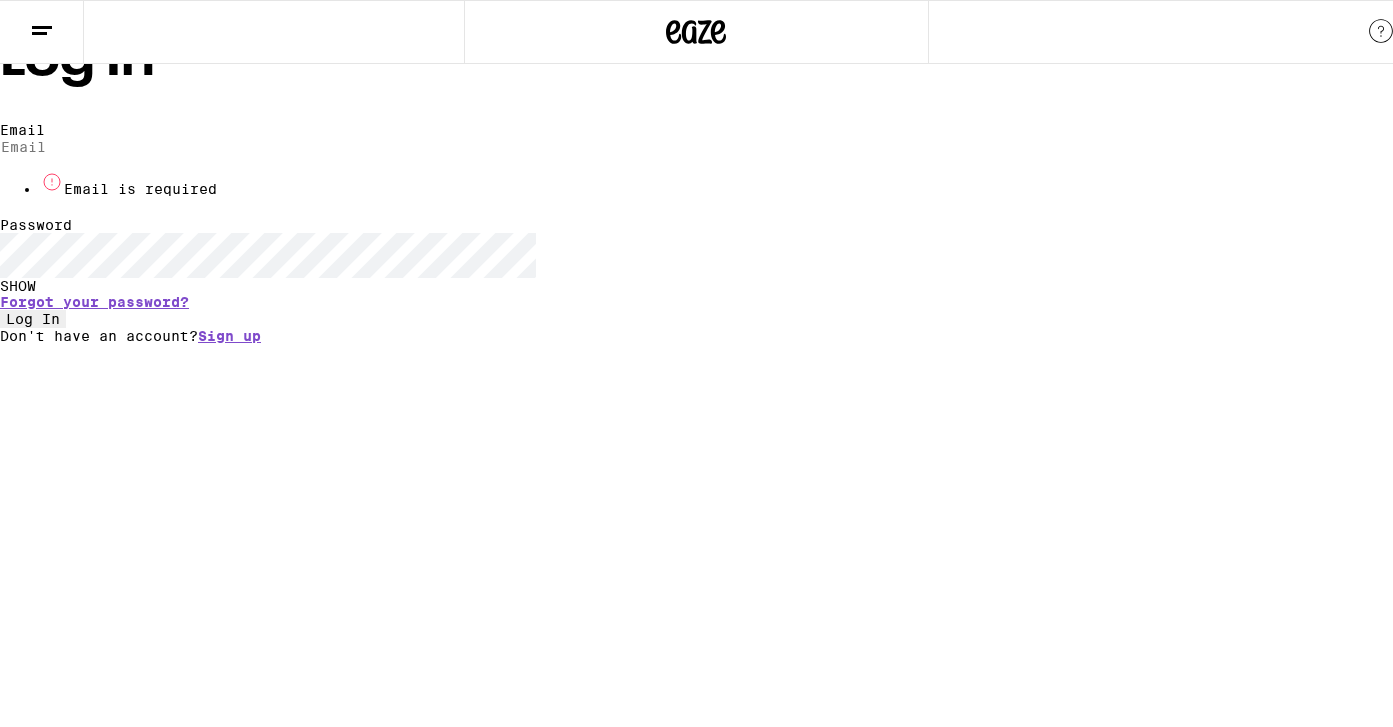type on "[EMAIL_ADDRESS][DOMAIN_NAME]" 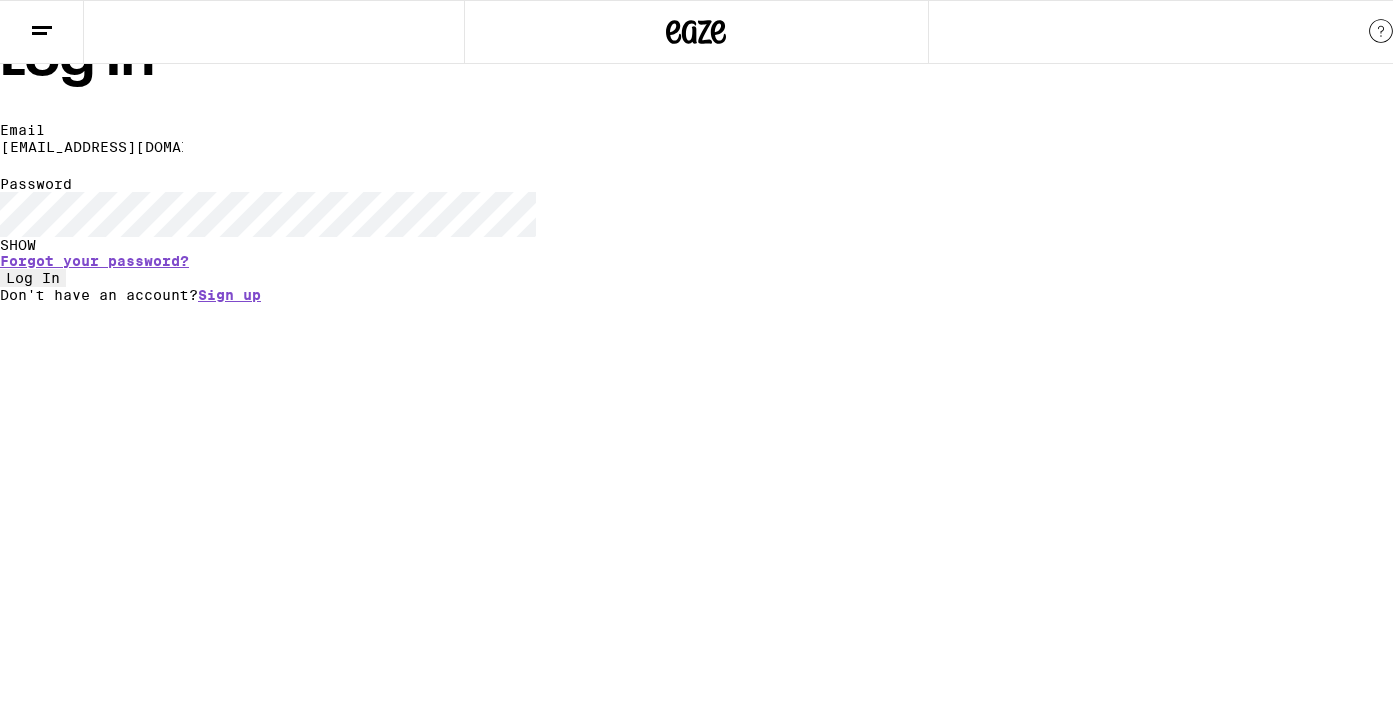click on "Log In" at bounding box center [33, 278] 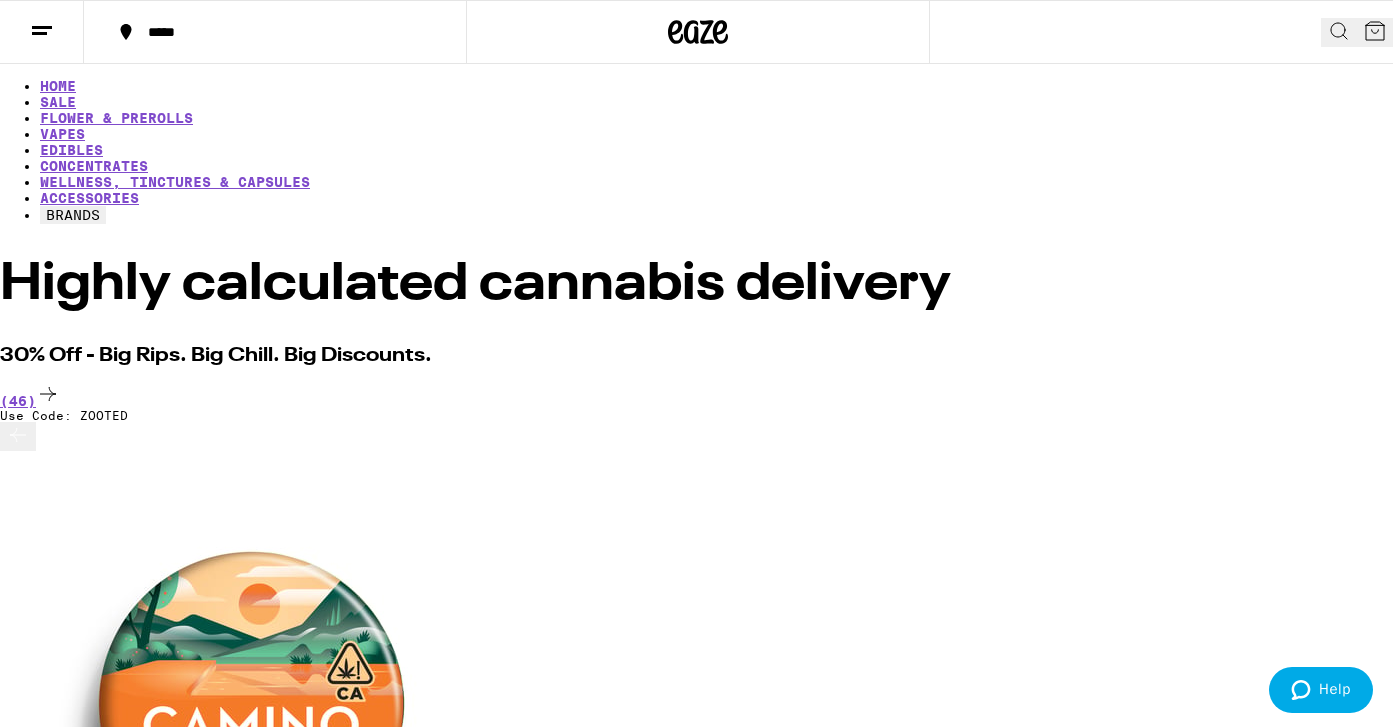 scroll, scrollTop: 0, scrollLeft: 0, axis: both 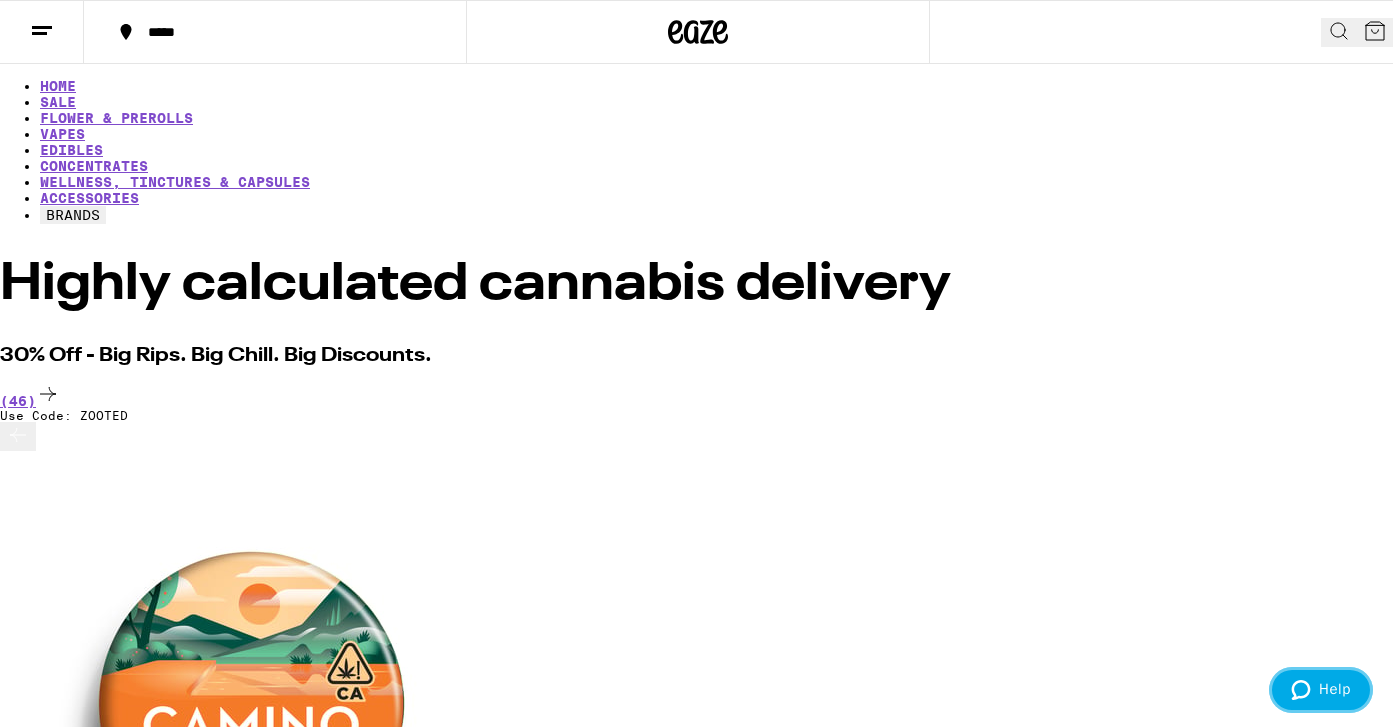 click on "Help" at bounding box center (1335, 689) 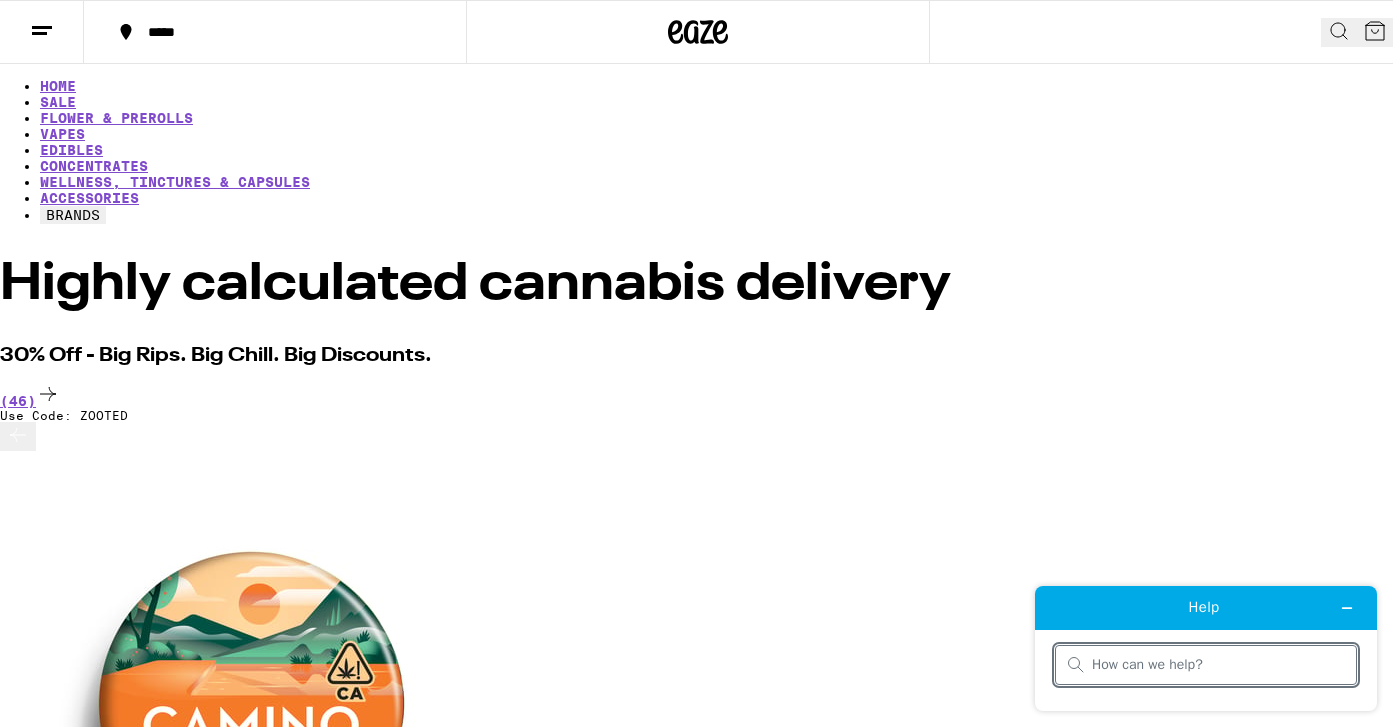 scroll, scrollTop: 0, scrollLeft: 0, axis: both 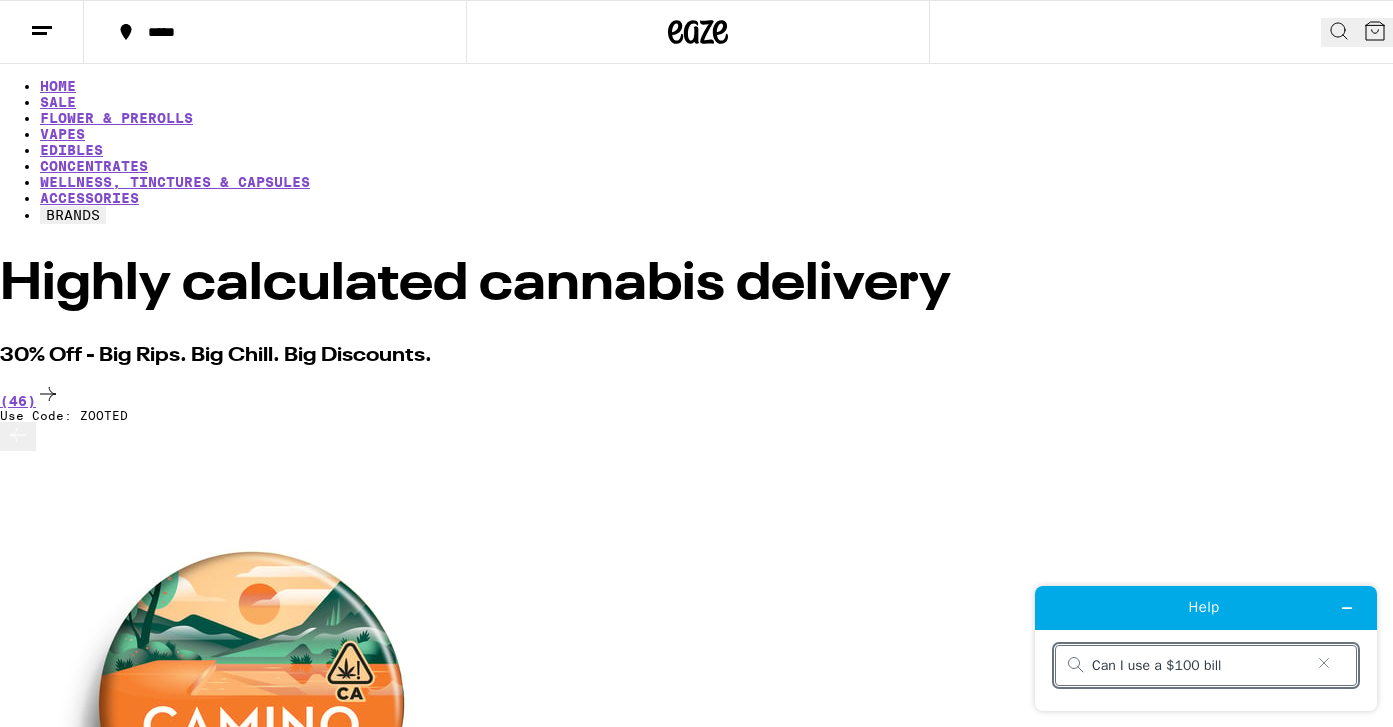 type on "Can I use a $100 bill?" 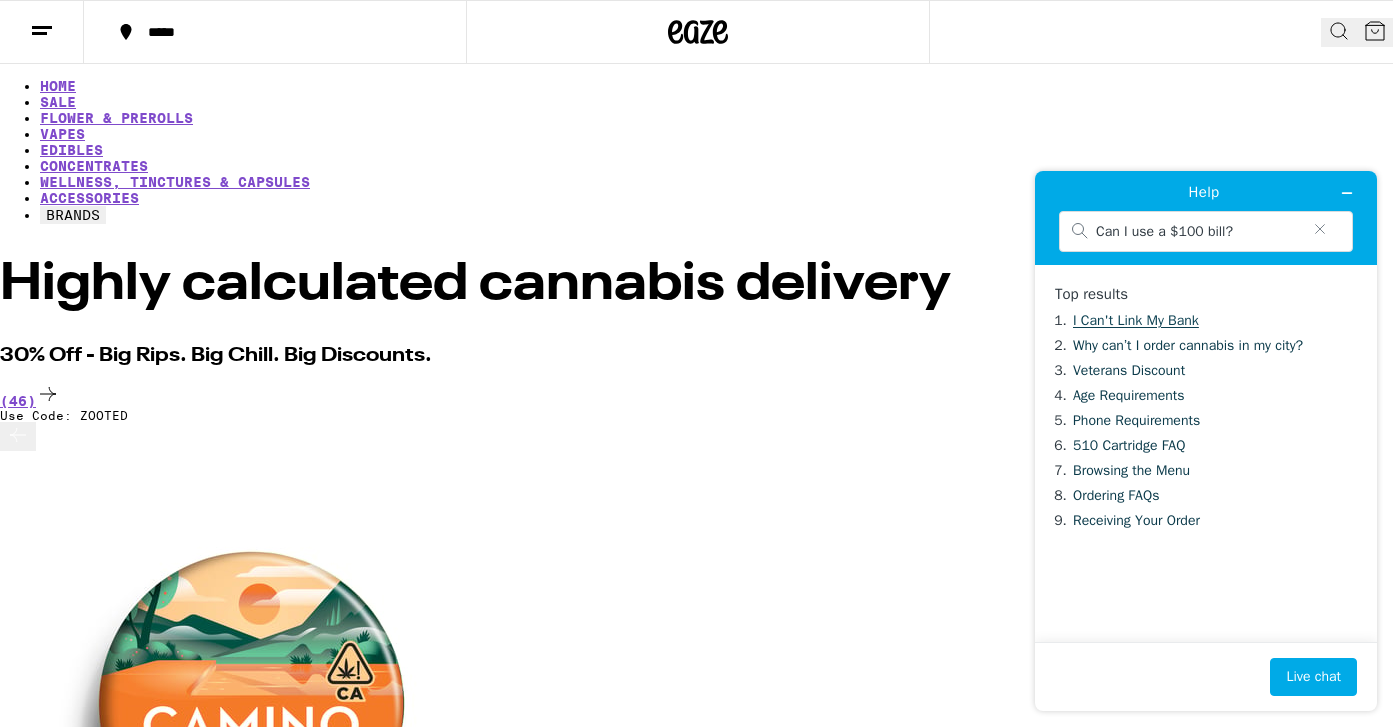 click on "I Can't Link My Bank" at bounding box center (1136, 320) 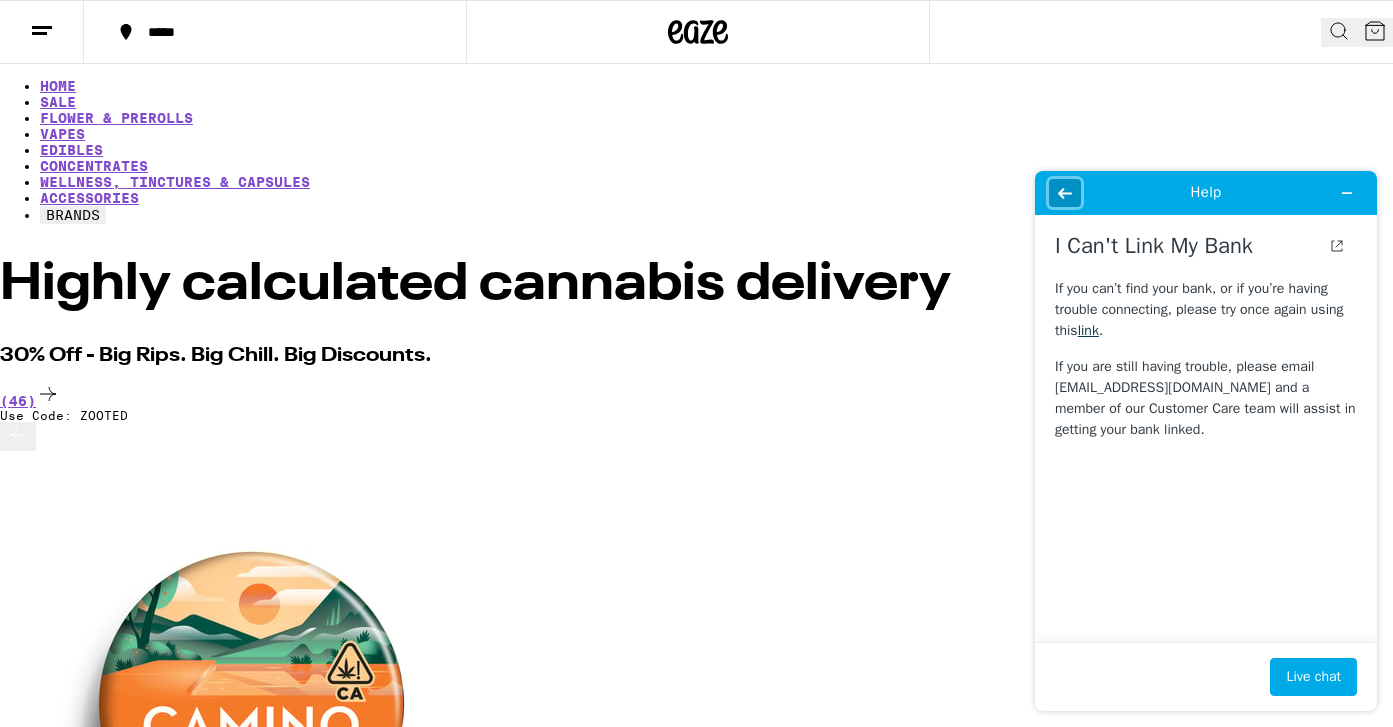 click at bounding box center (1065, 193) 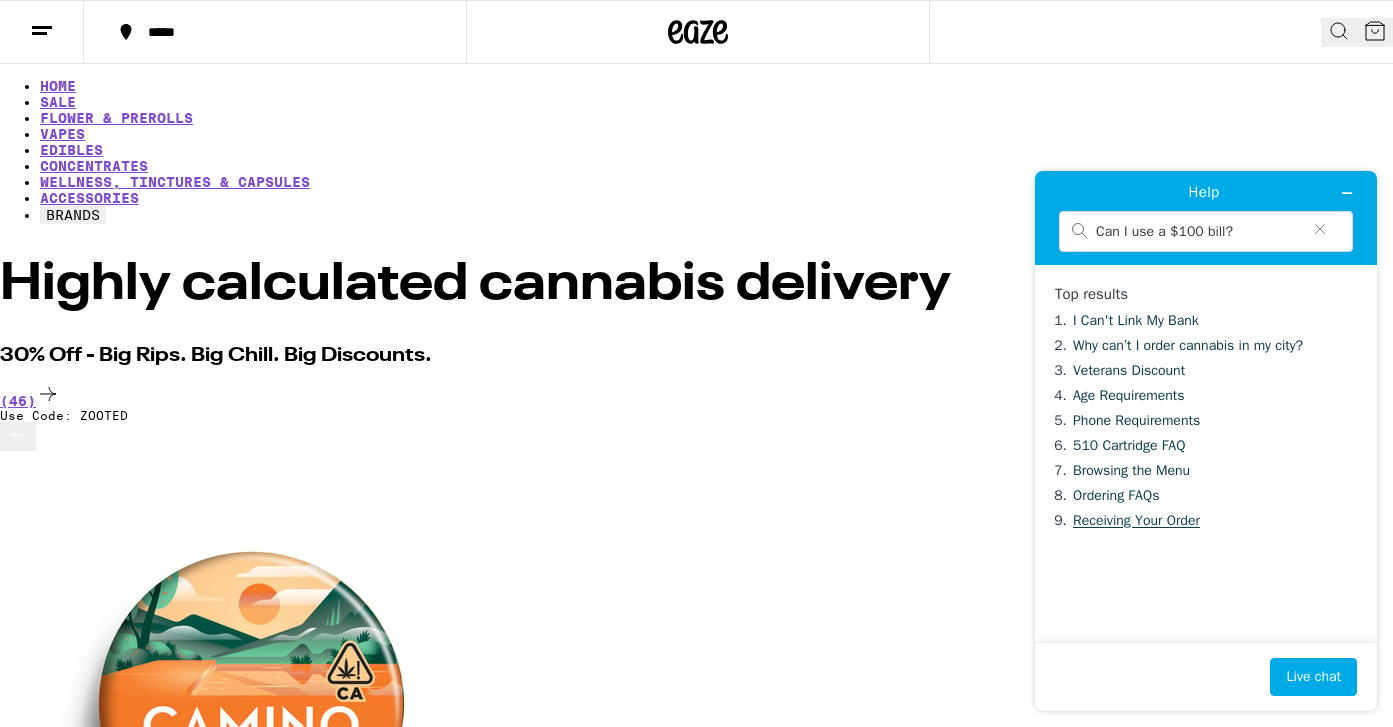 click on "Receiving Your Order" at bounding box center [1136, 520] 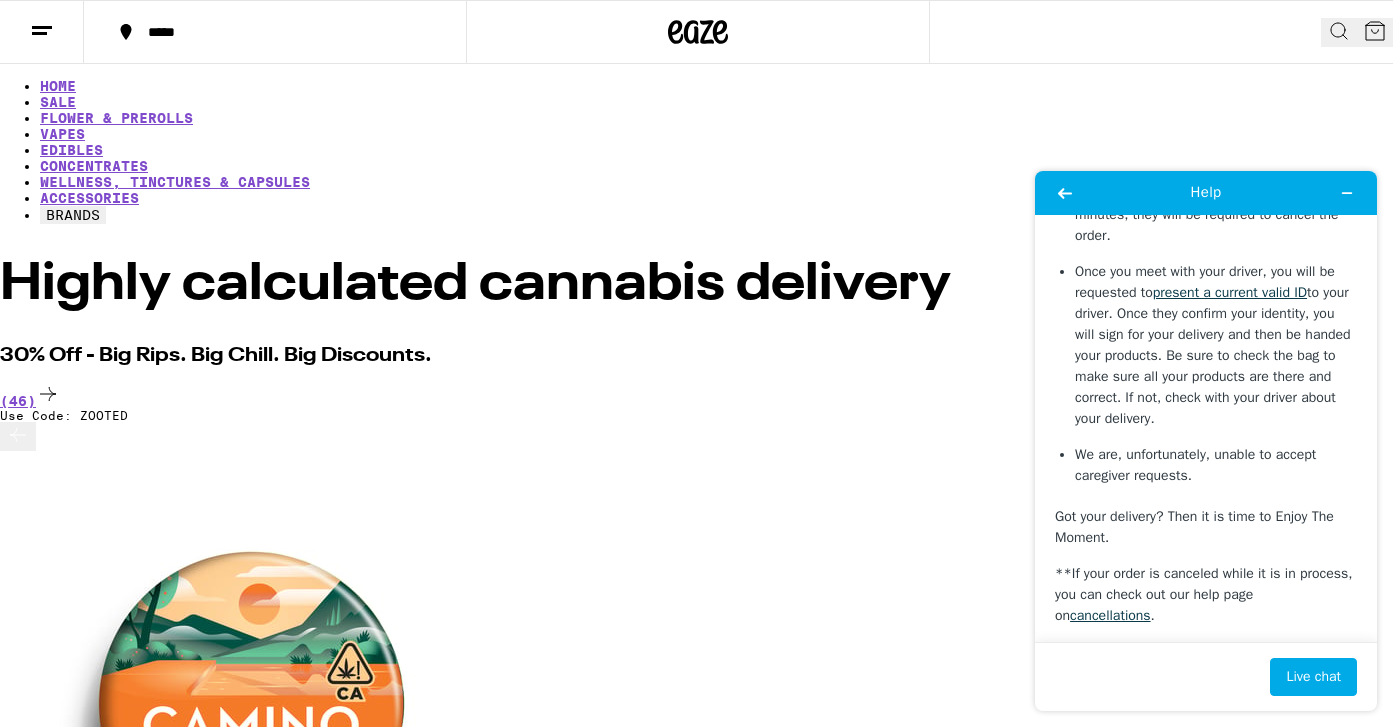 scroll, scrollTop: 880, scrollLeft: 0, axis: vertical 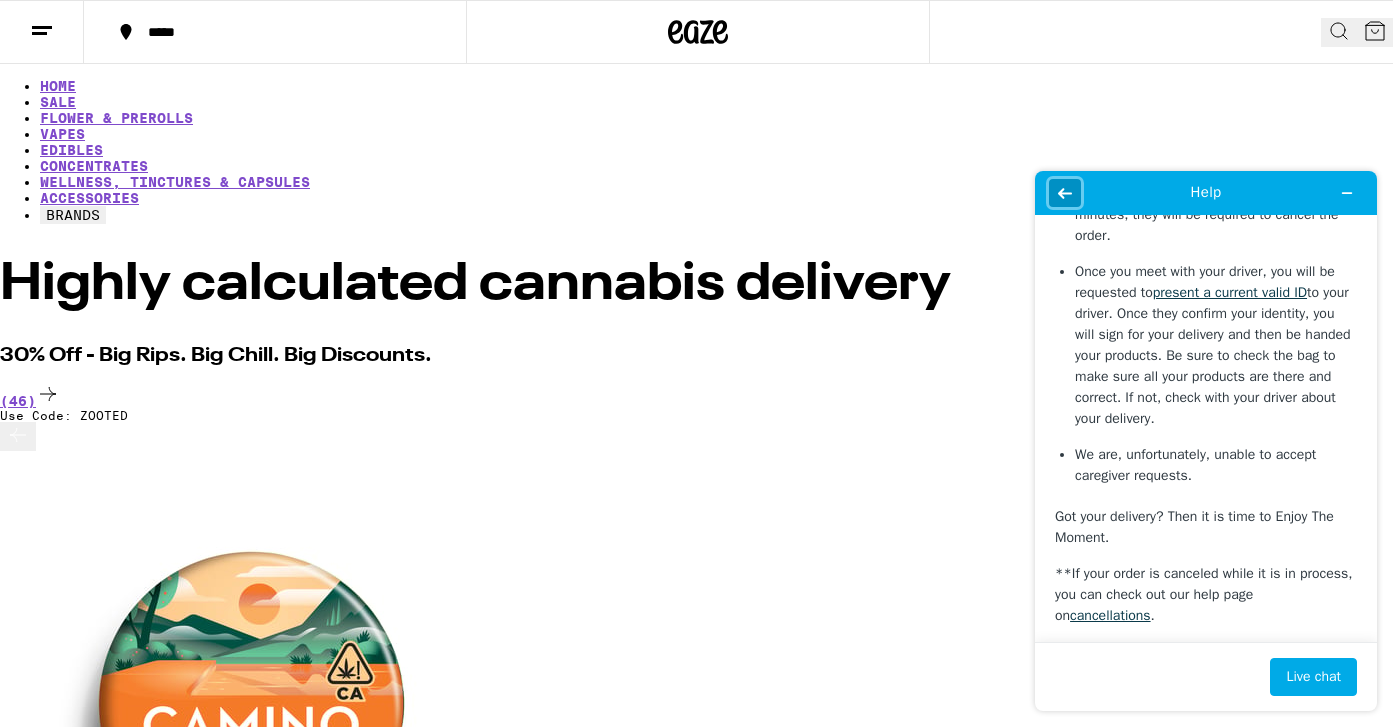click 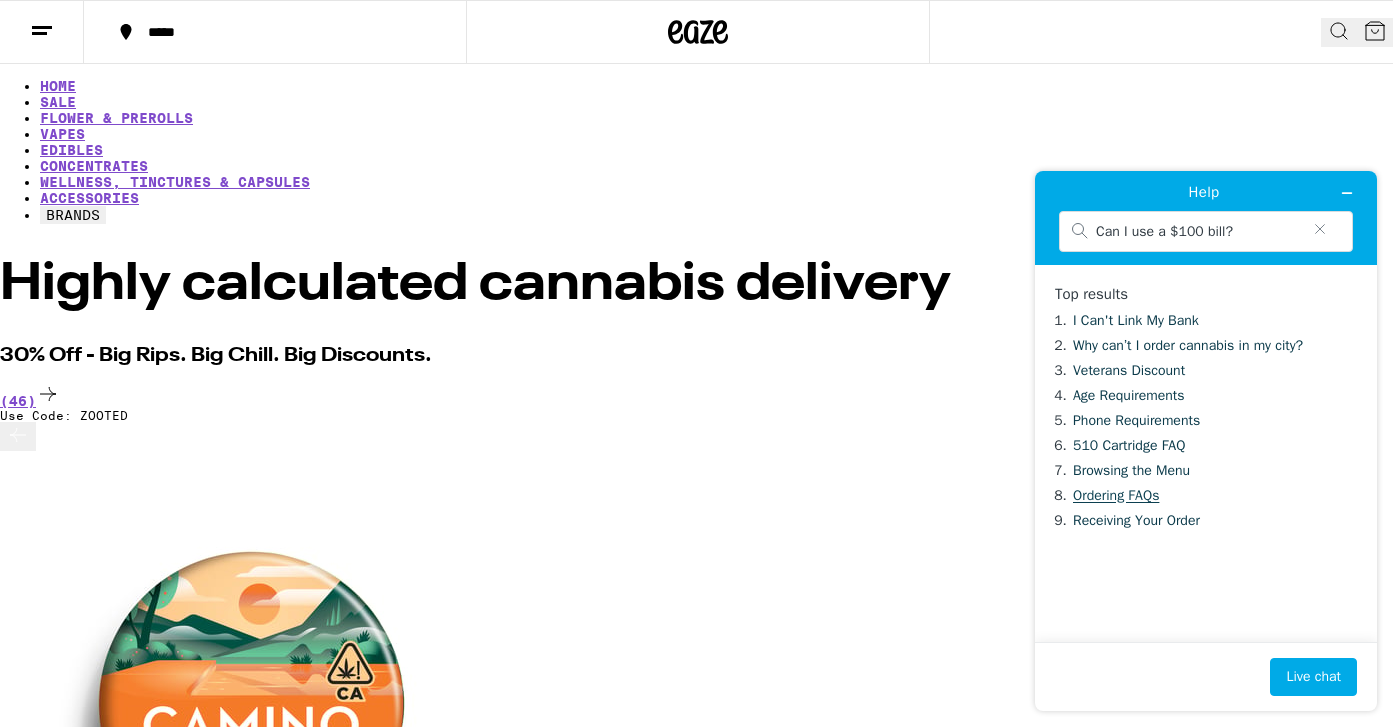 click on "Ordering FAQs" at bounding box center [1116, 495] 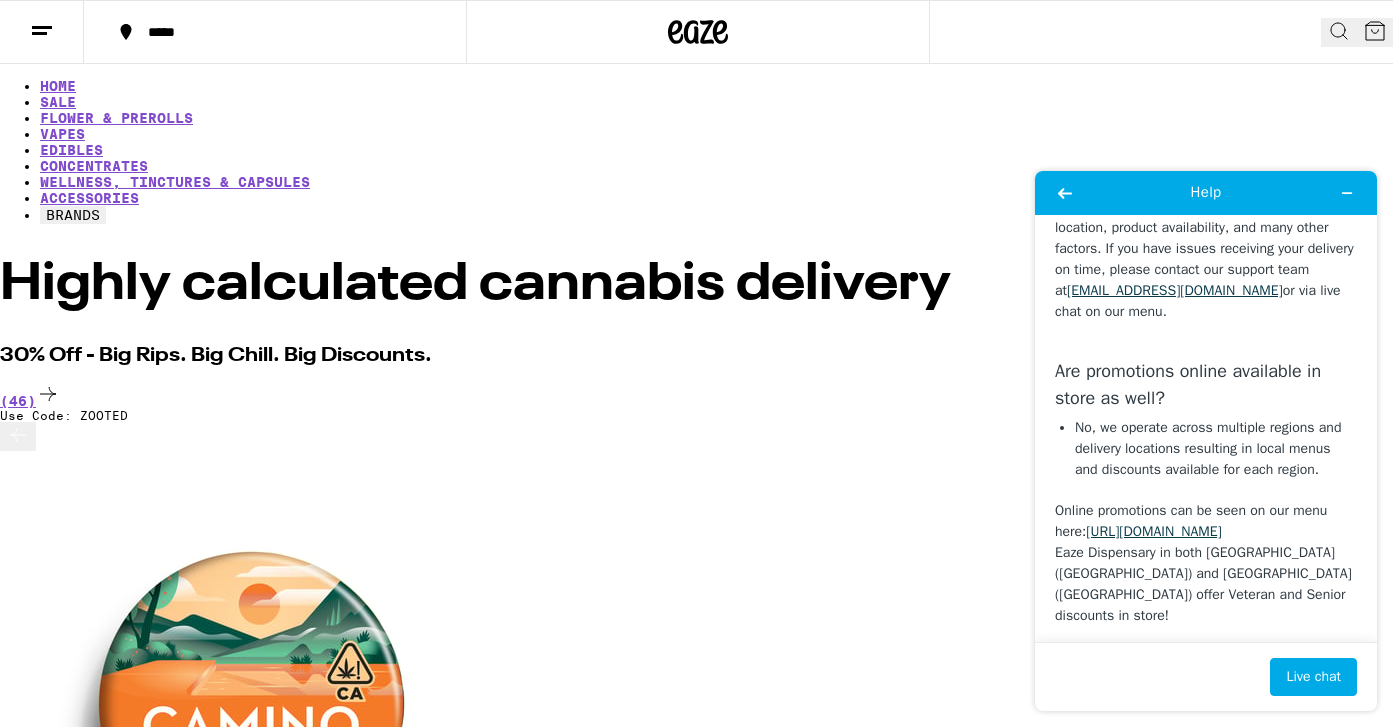 scroll, scrollTop: 3643, scrollLeft: 0, axis: vertical 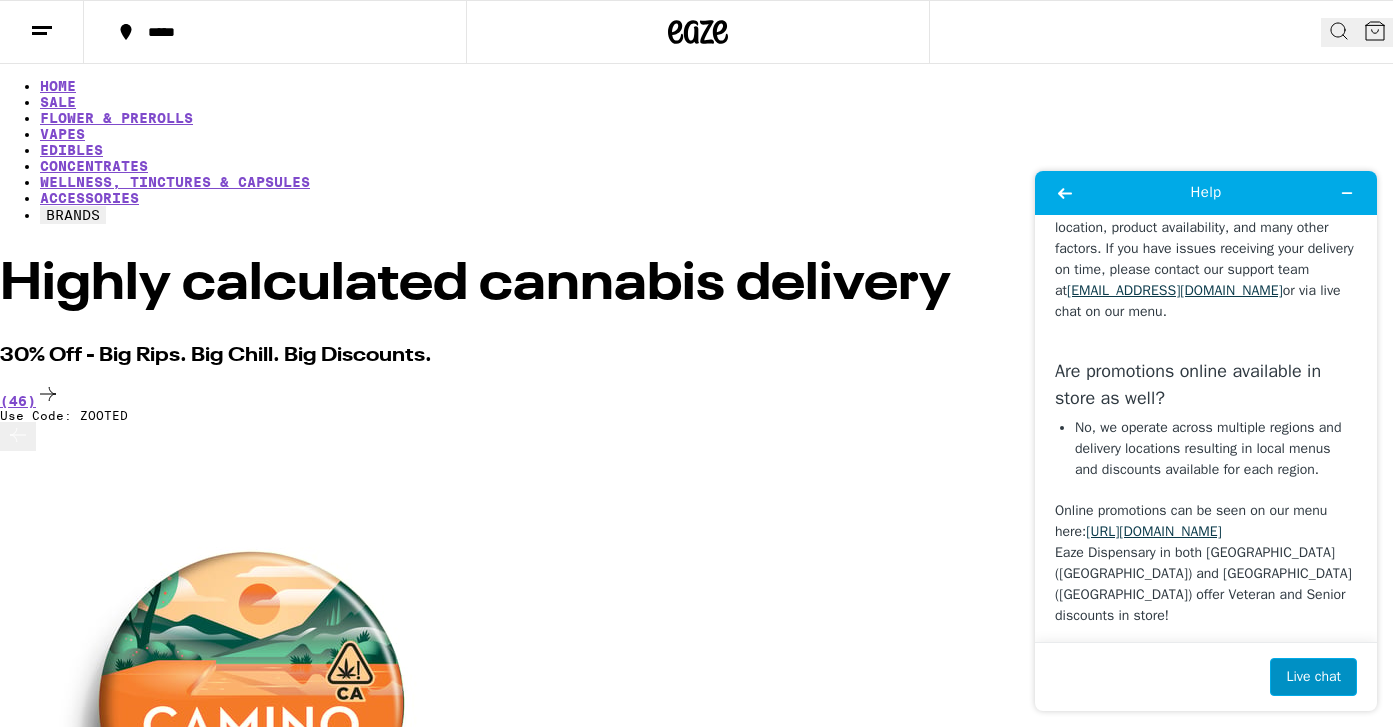 click on "Live chat" at bounding box center [1313, 677] 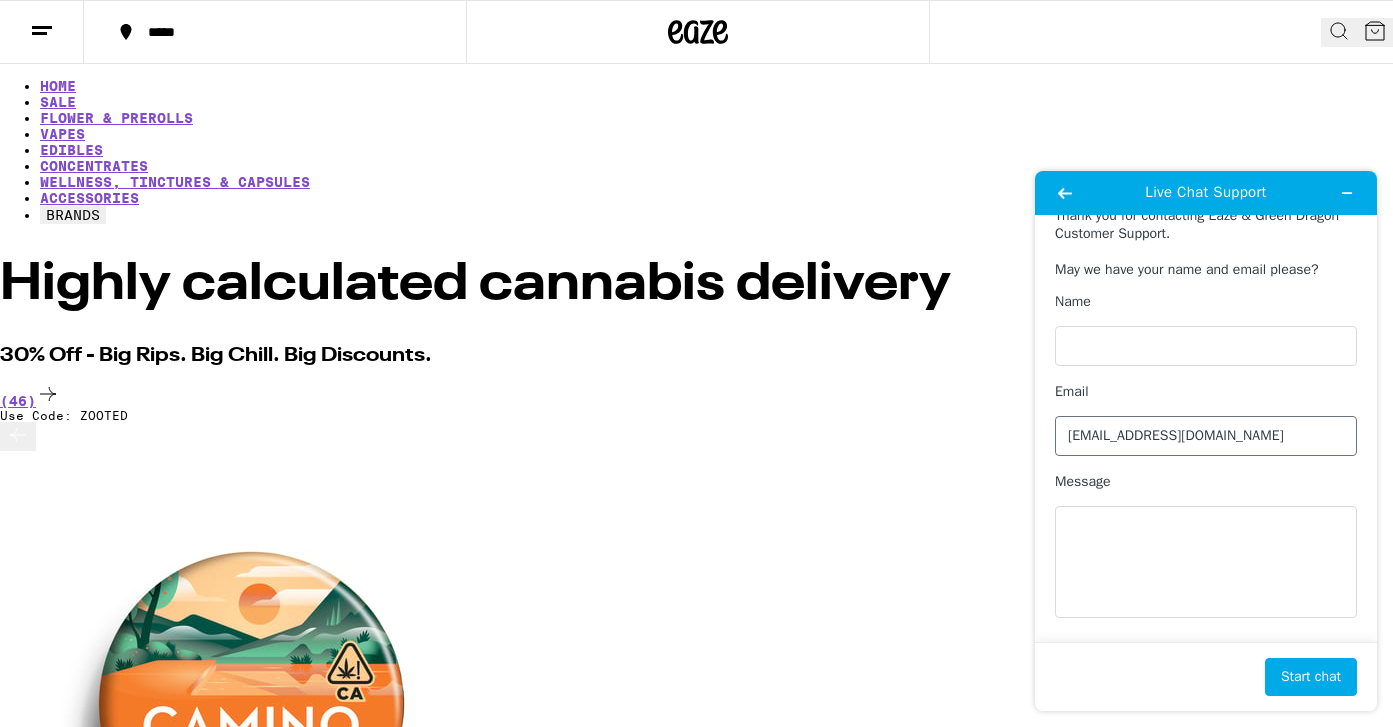 scroll, scrollTop: 0, scrollLeft: 0, axis: both 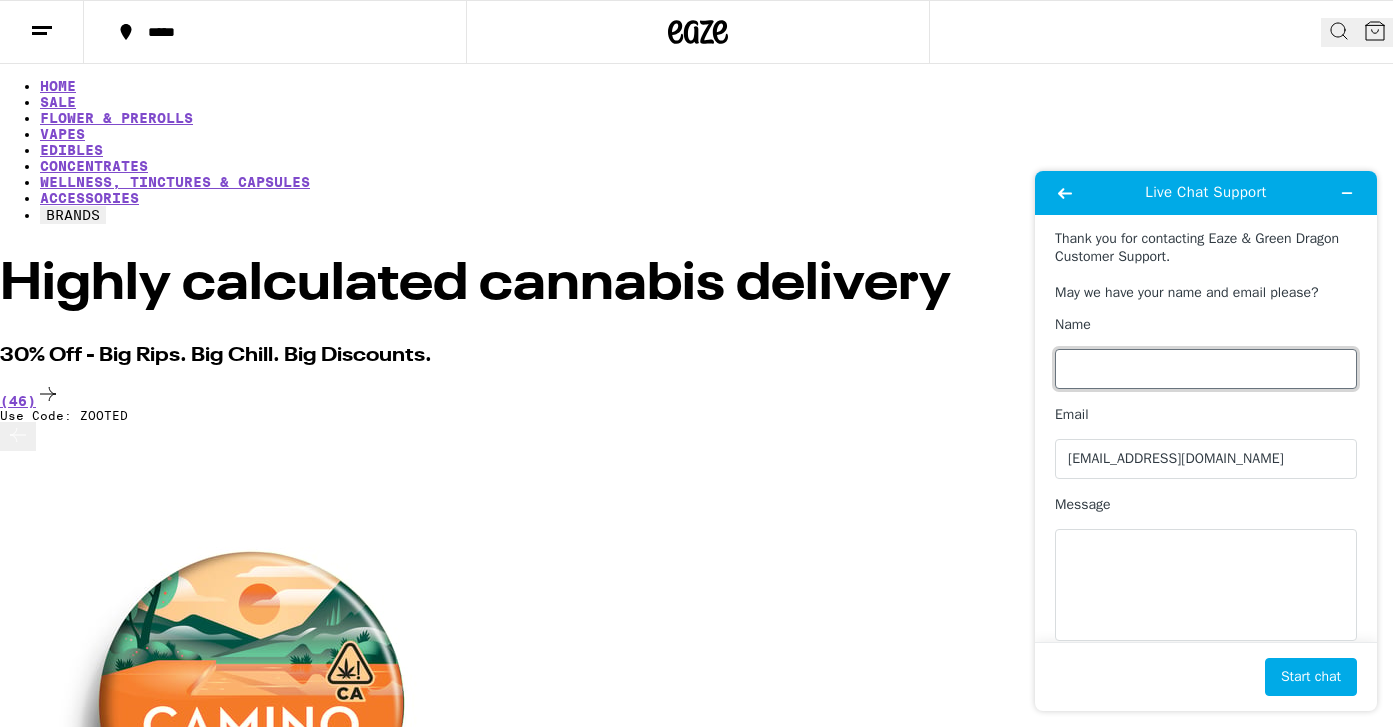 click on "Name" at bounding box center (1206, 369) 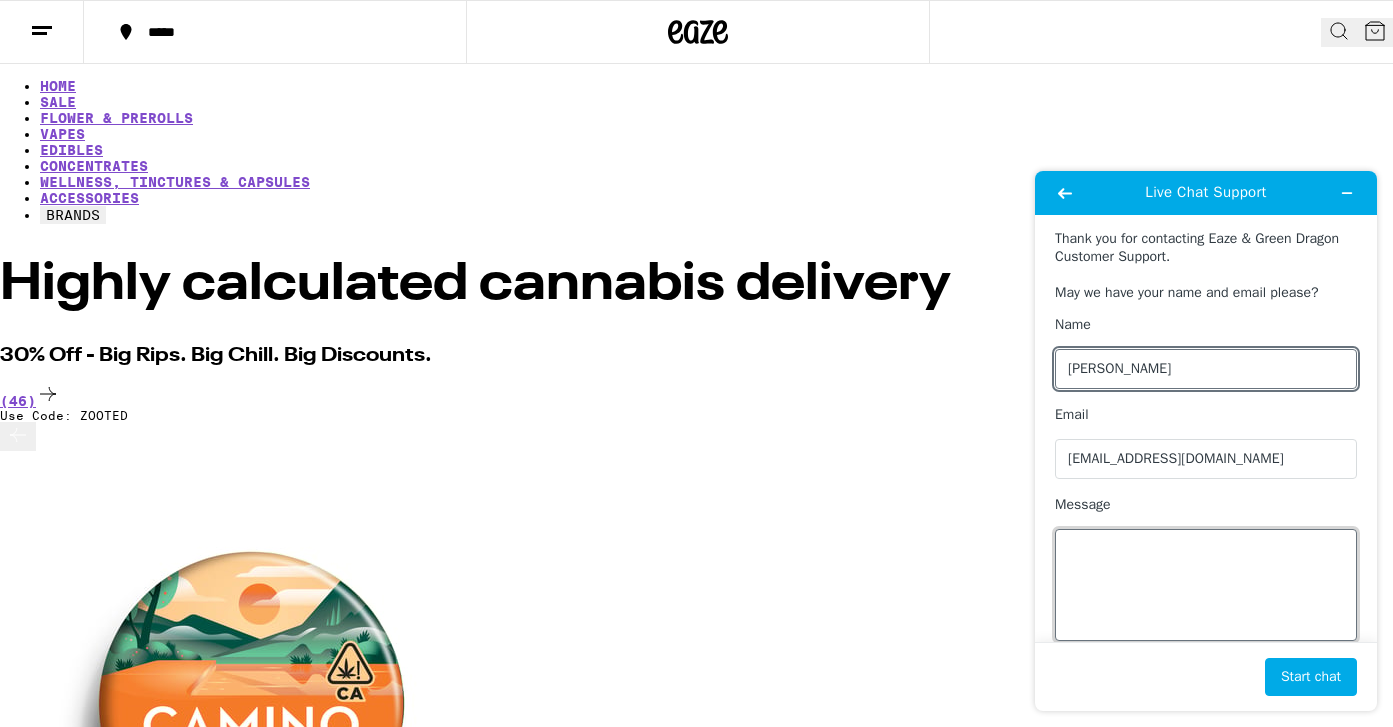click on "Message" at bounding box center [1206, 585] 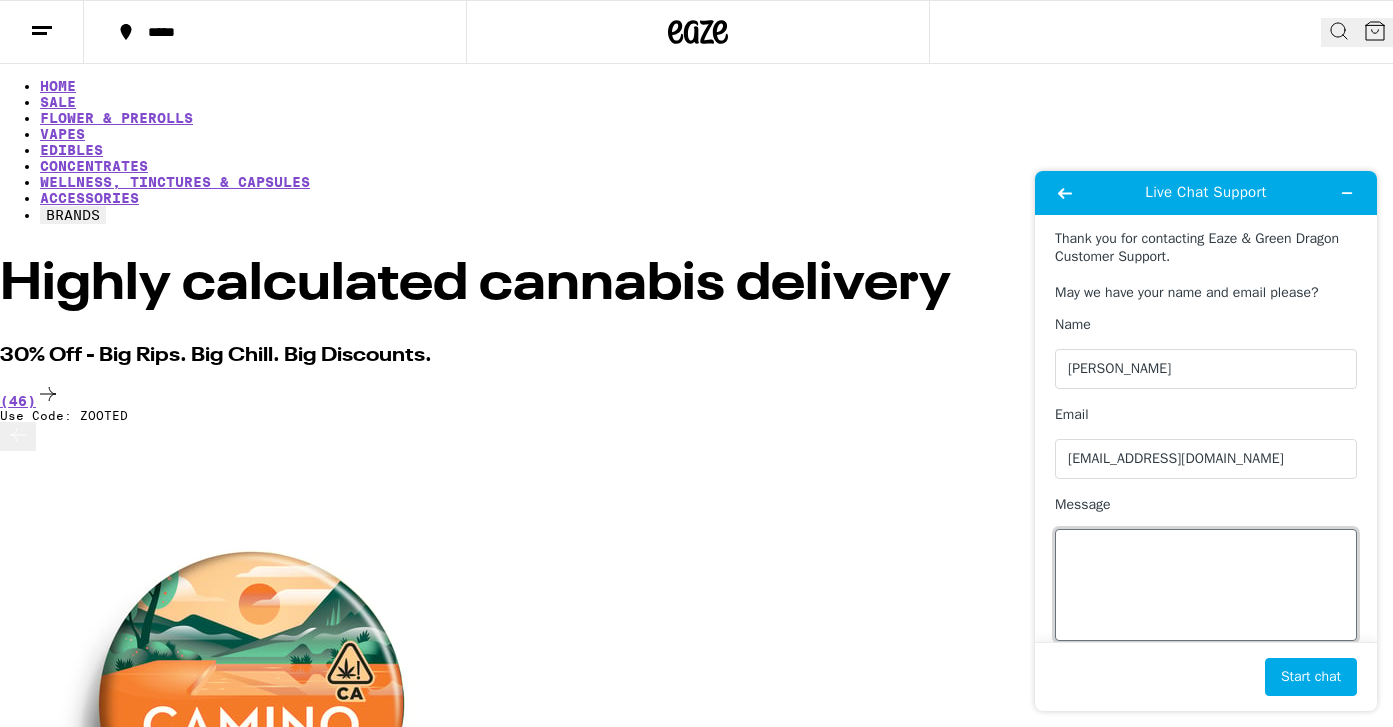 scroll, scrollTop: 23, scrollLeft: 0, axis: vertical 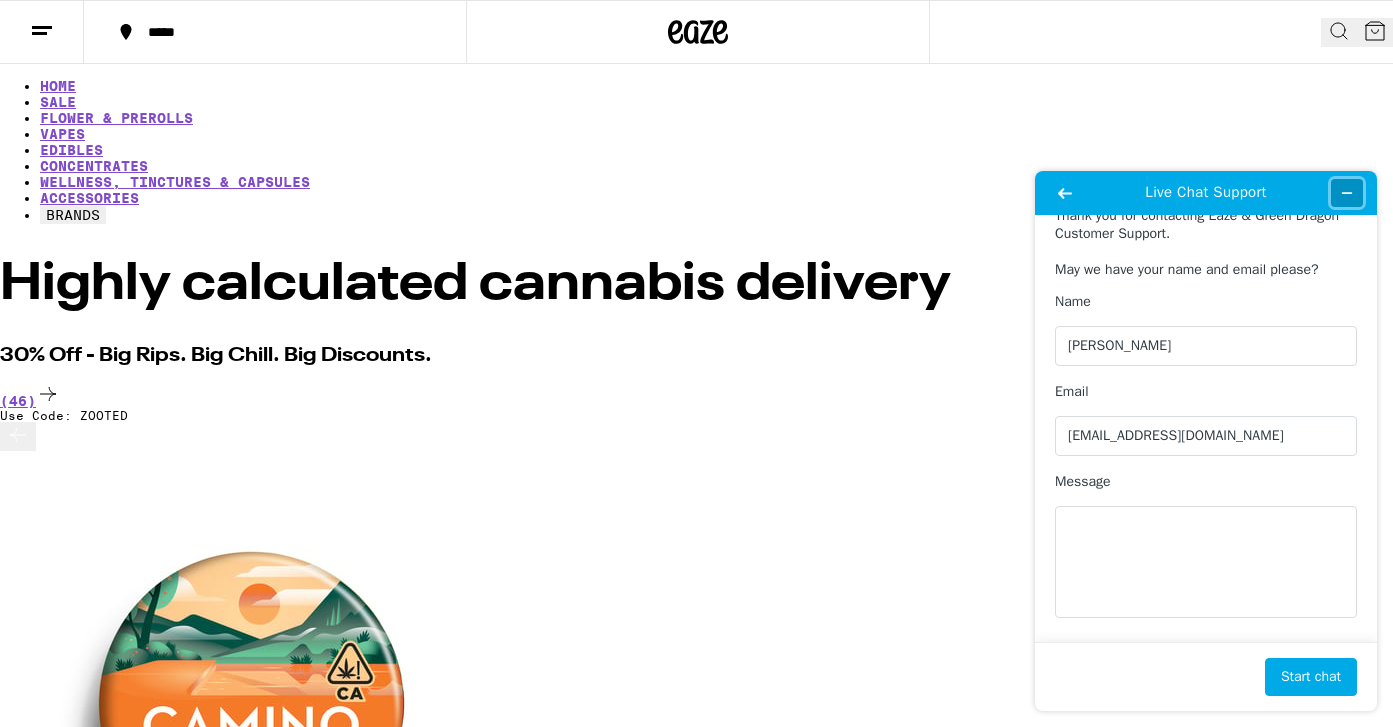click at bounding box center (1347, 193) 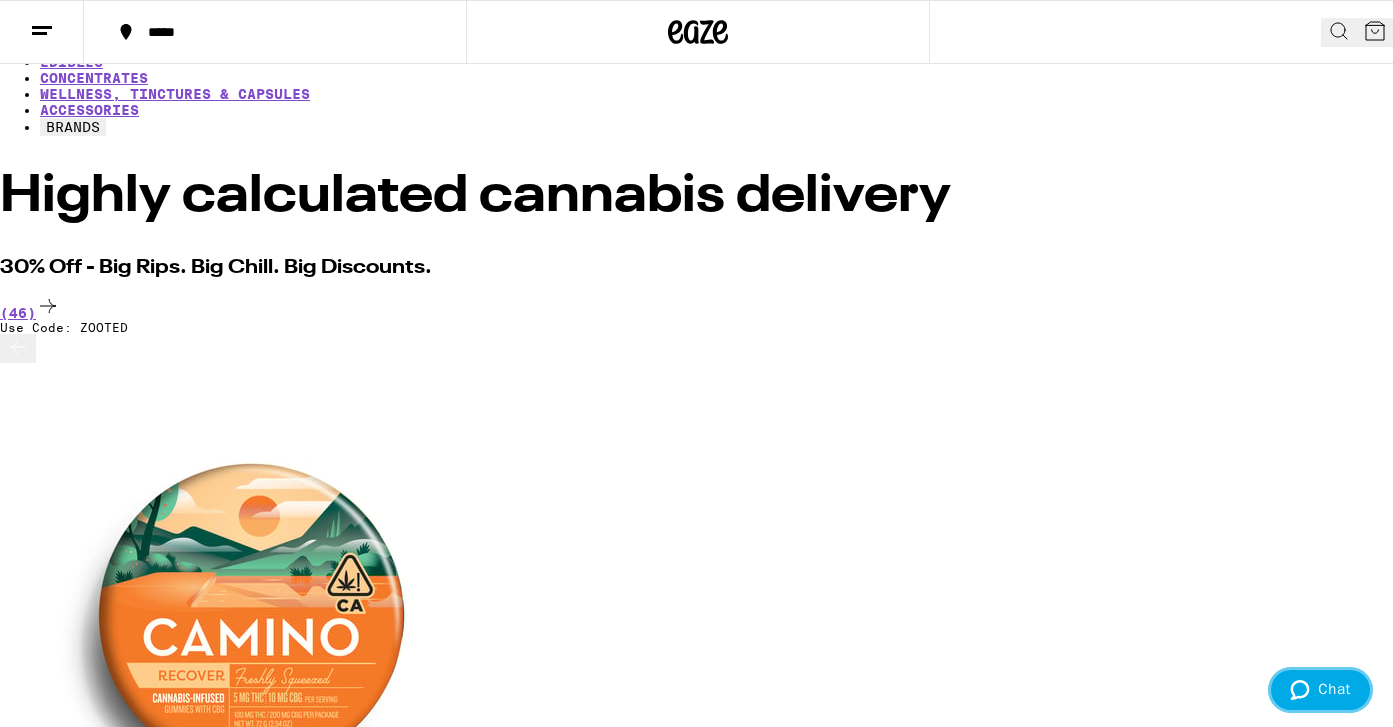 scroll, scrollTop: 90, scrollLeft: 0, axis: vertical 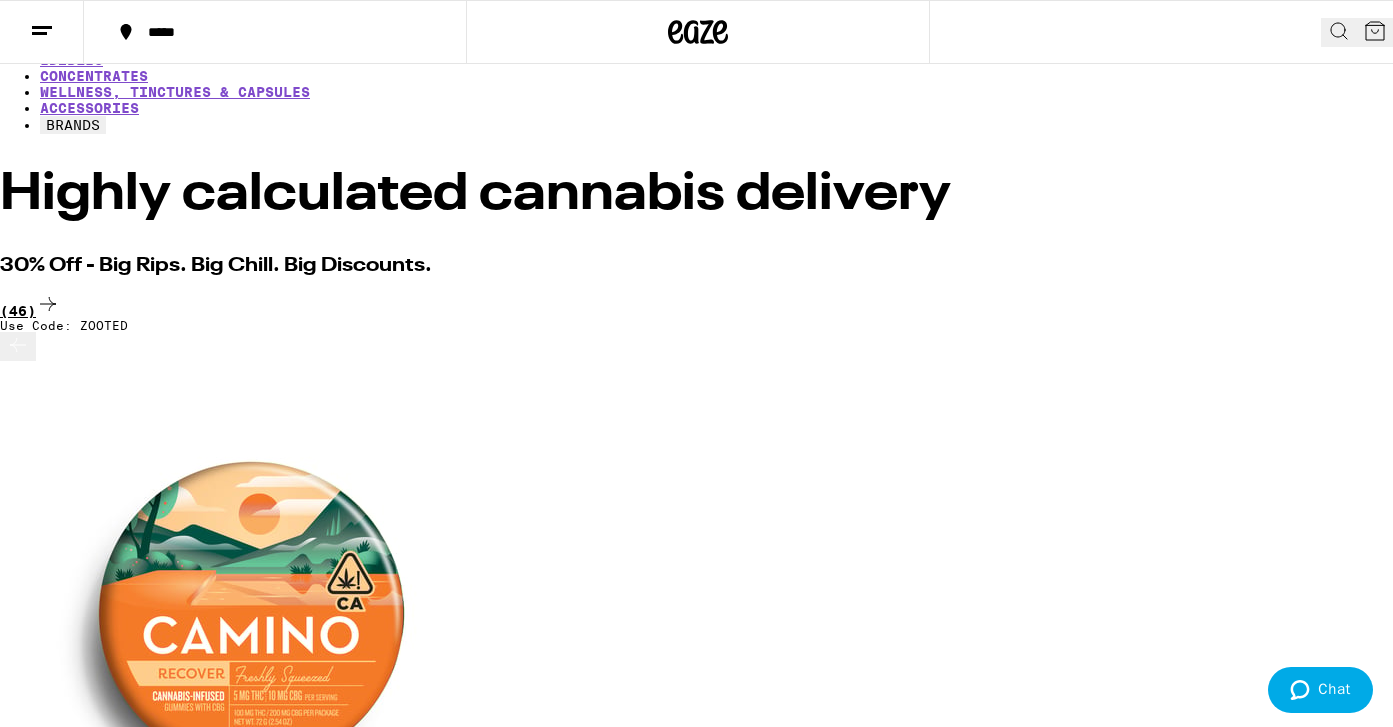 click on "(46)" at bounding box center [696, 305] 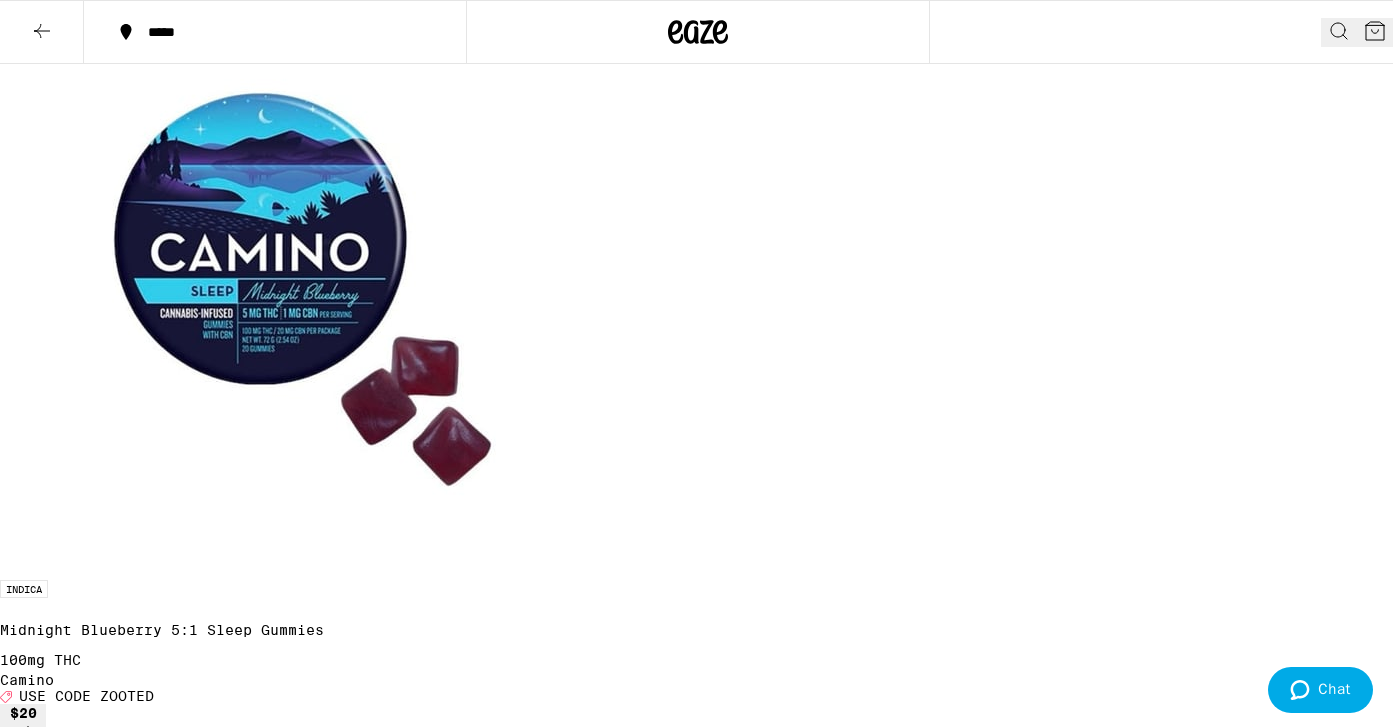 scroll, scrollTop: 2088, scrollLeft: 0, axis: vertical 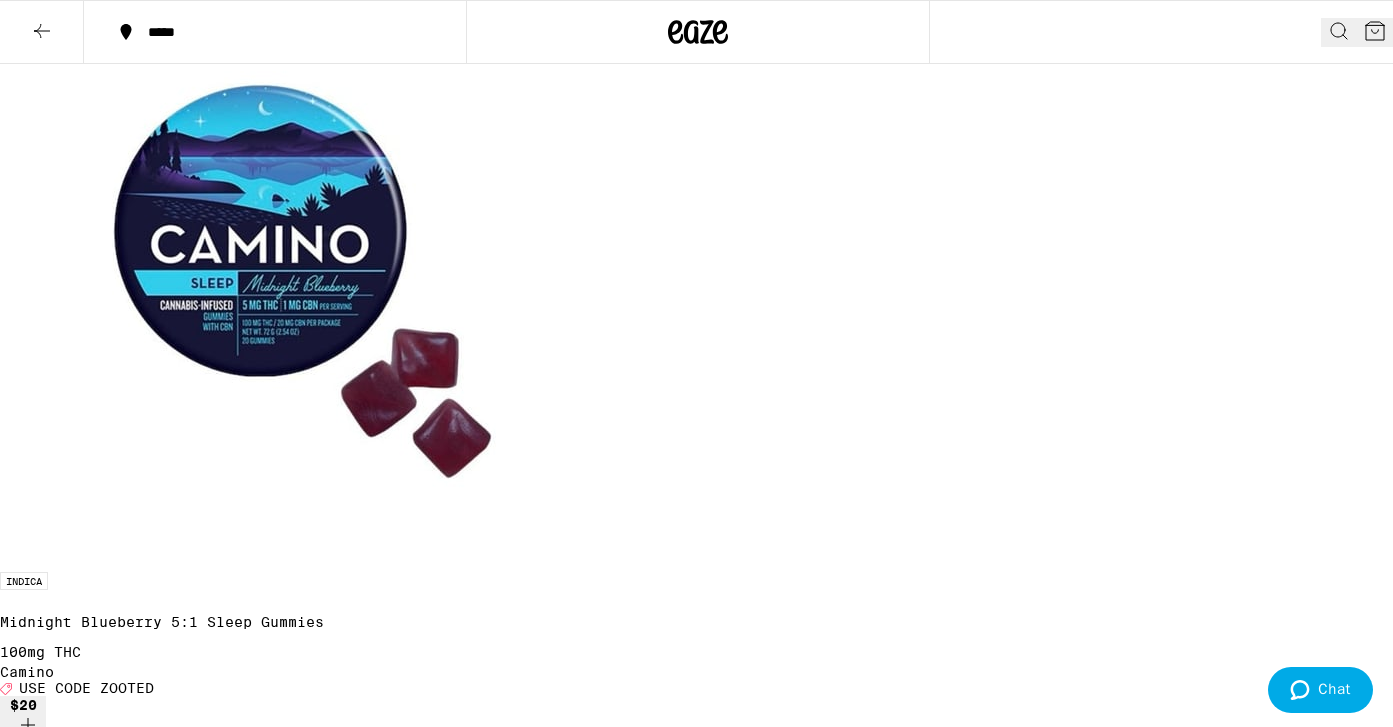 click 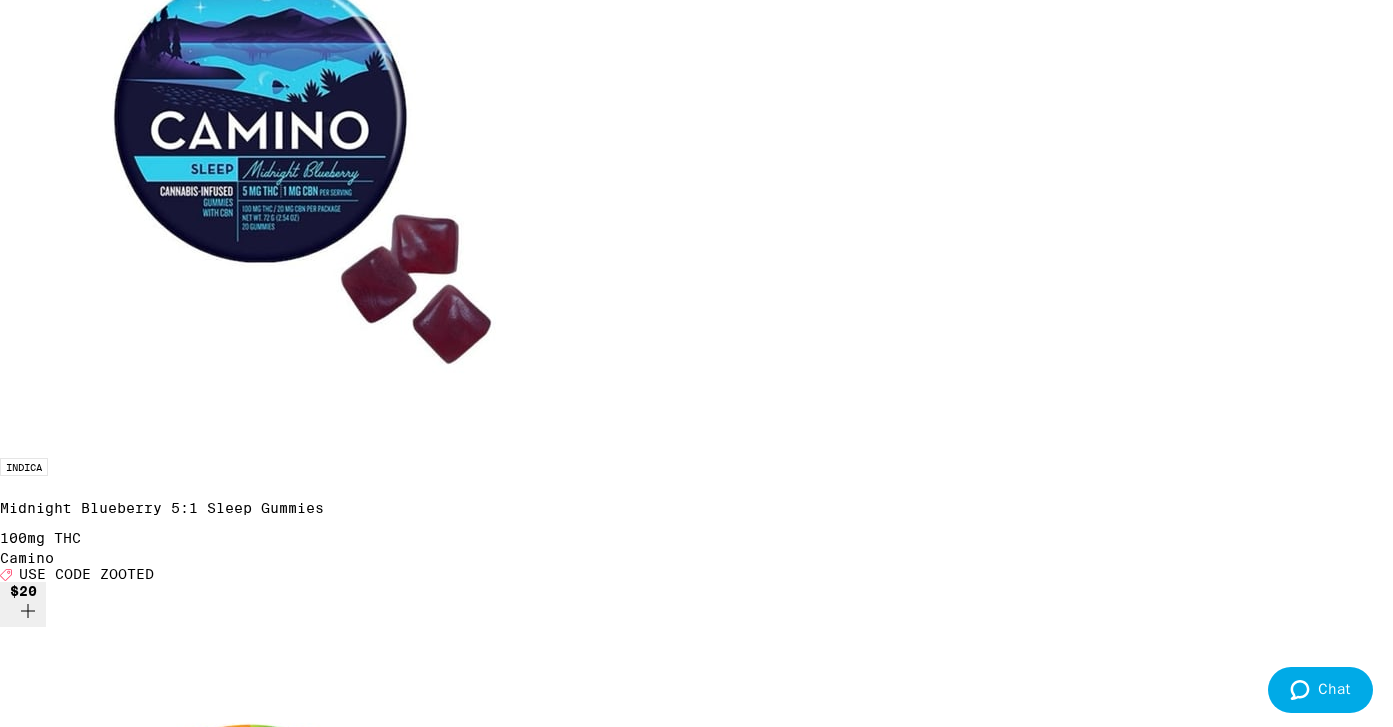 scroll, scrollTop: 2212, scrollLeft: 0, axis: vertical 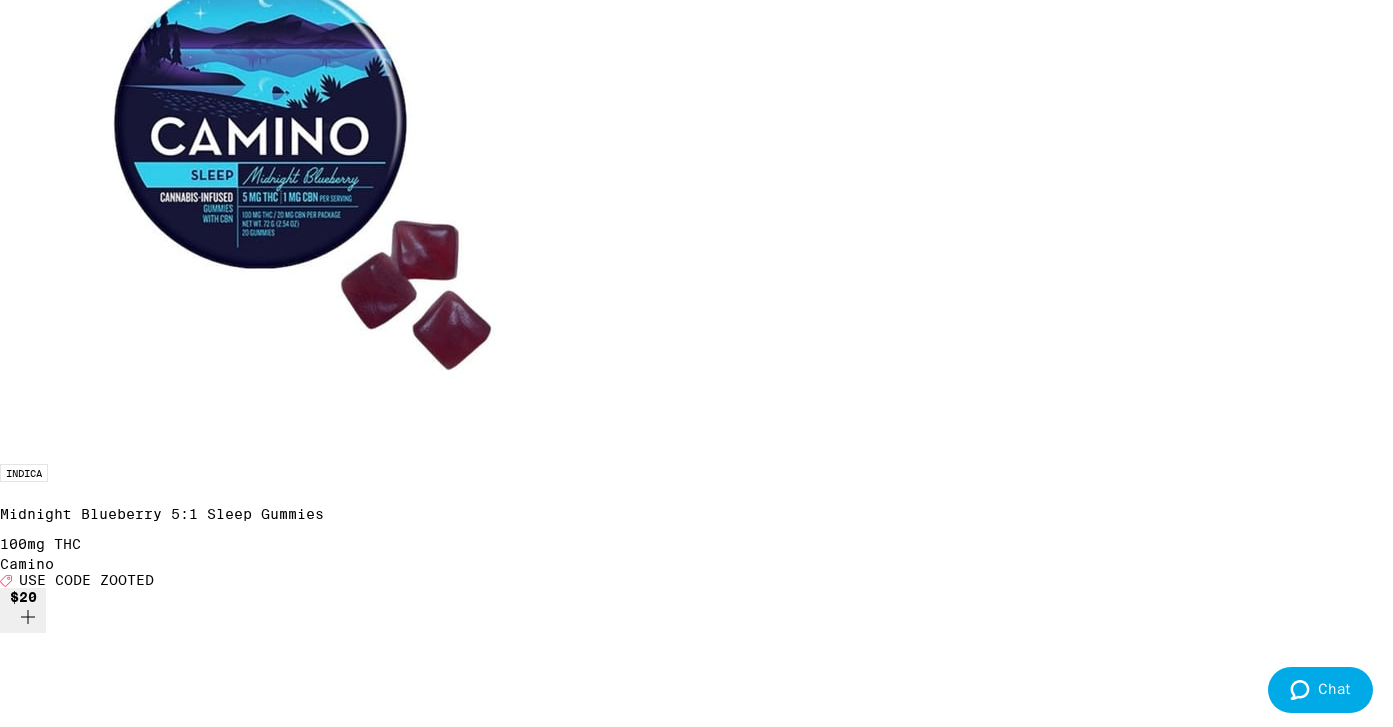 click 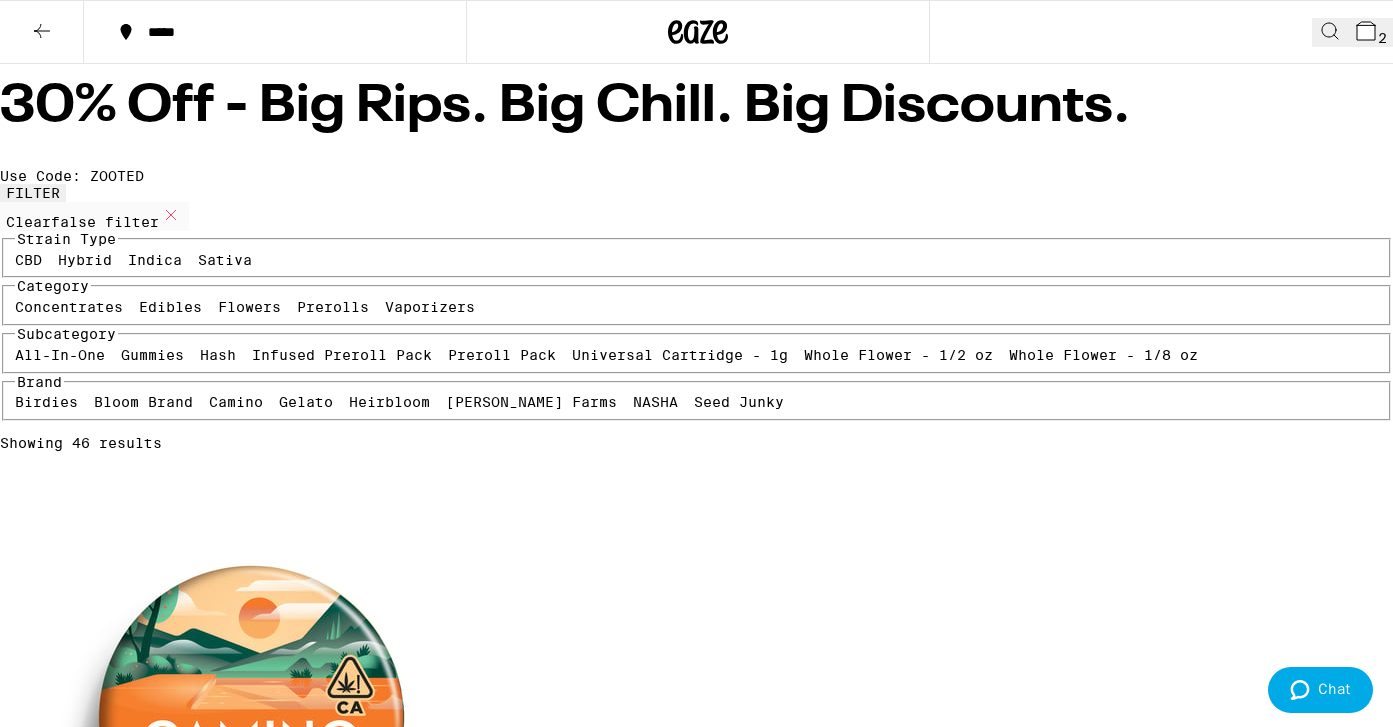 scroll, scrollTop: 0, scrollLeft: 0, axis: both 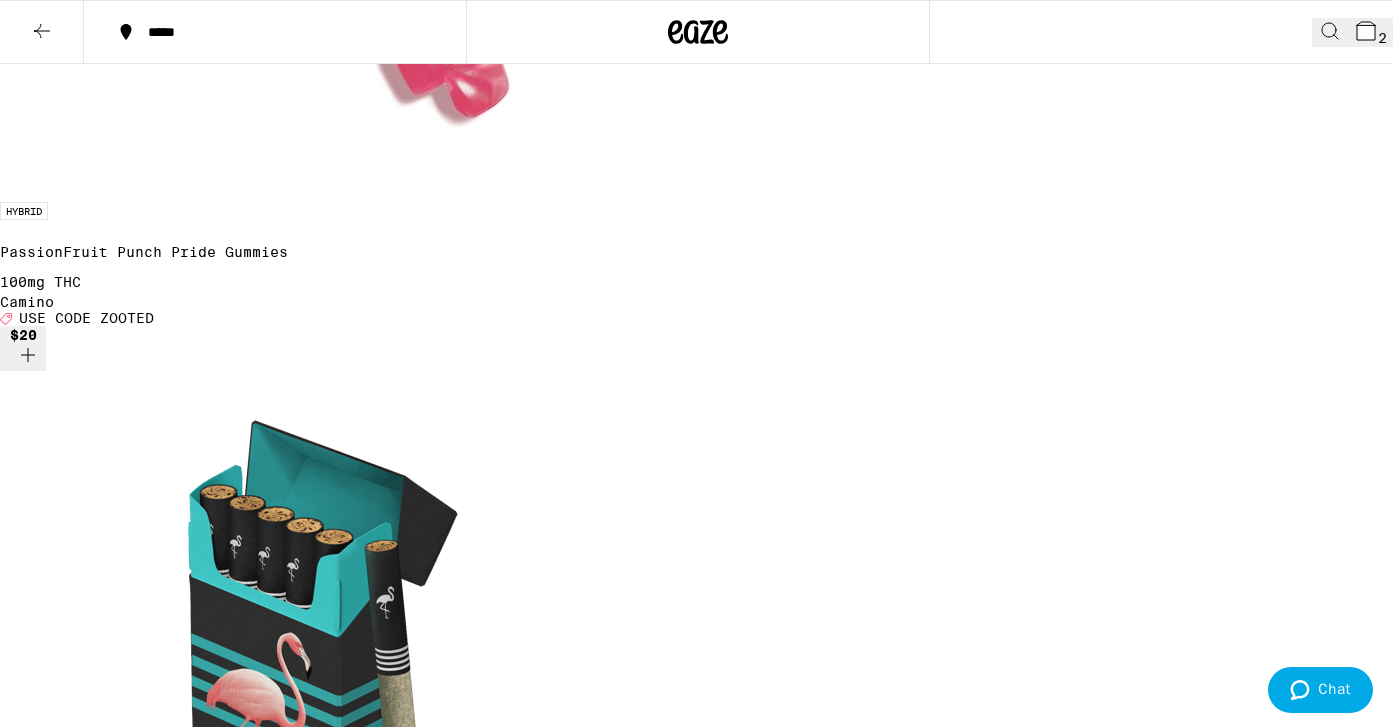 click 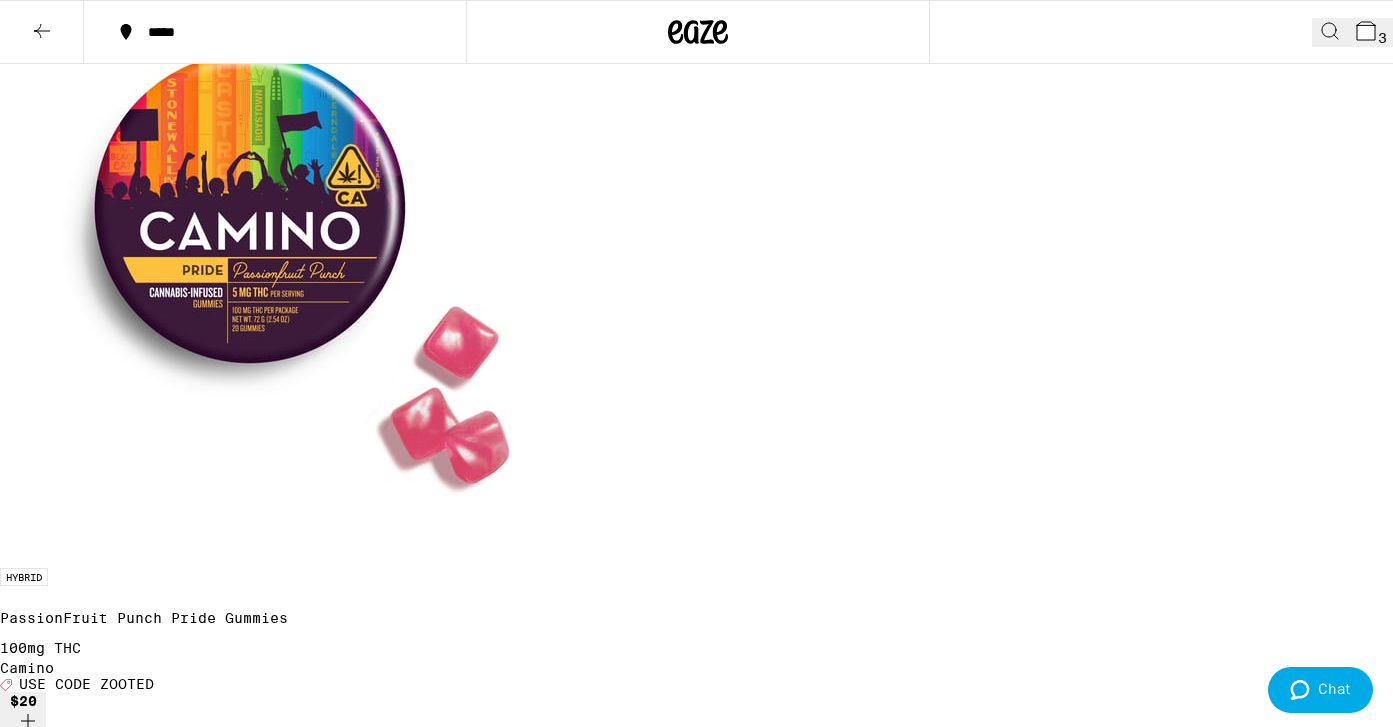 scroll, scrollTop: 2848, scrollLeft: 0, axis: vertical 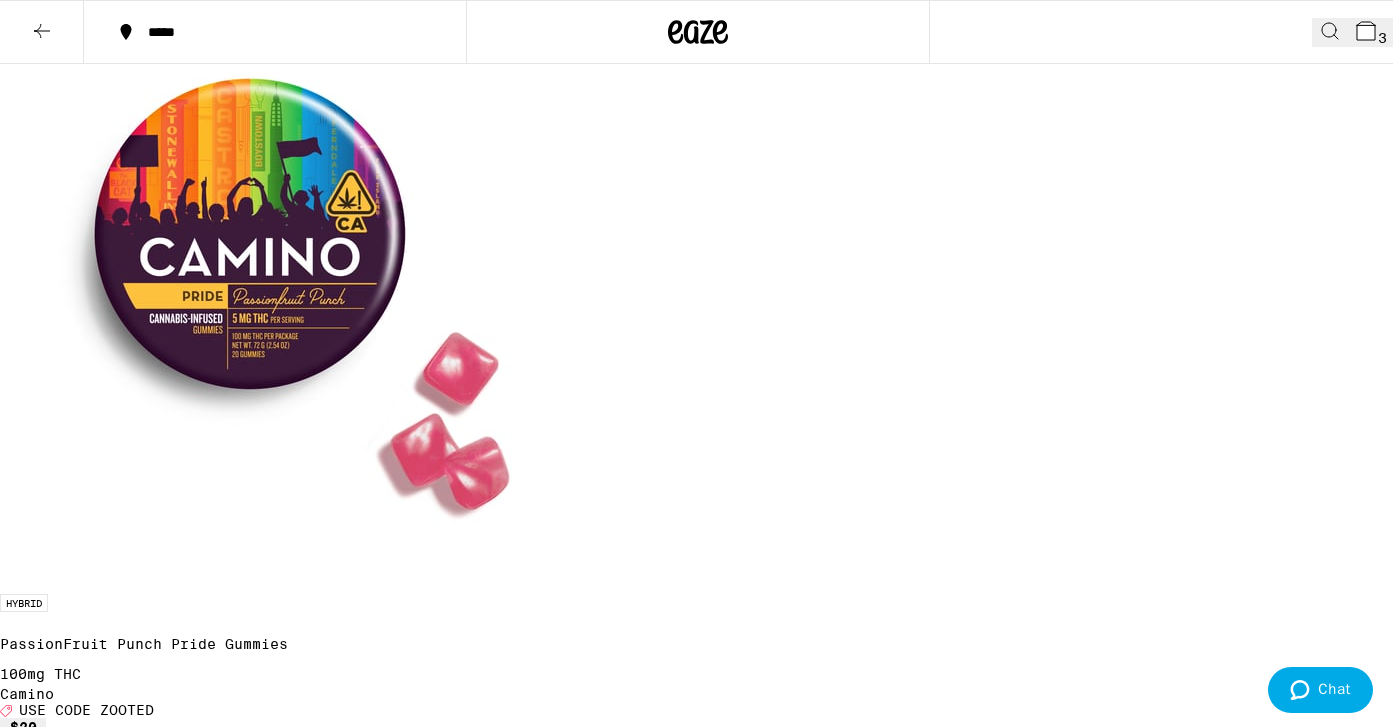 click 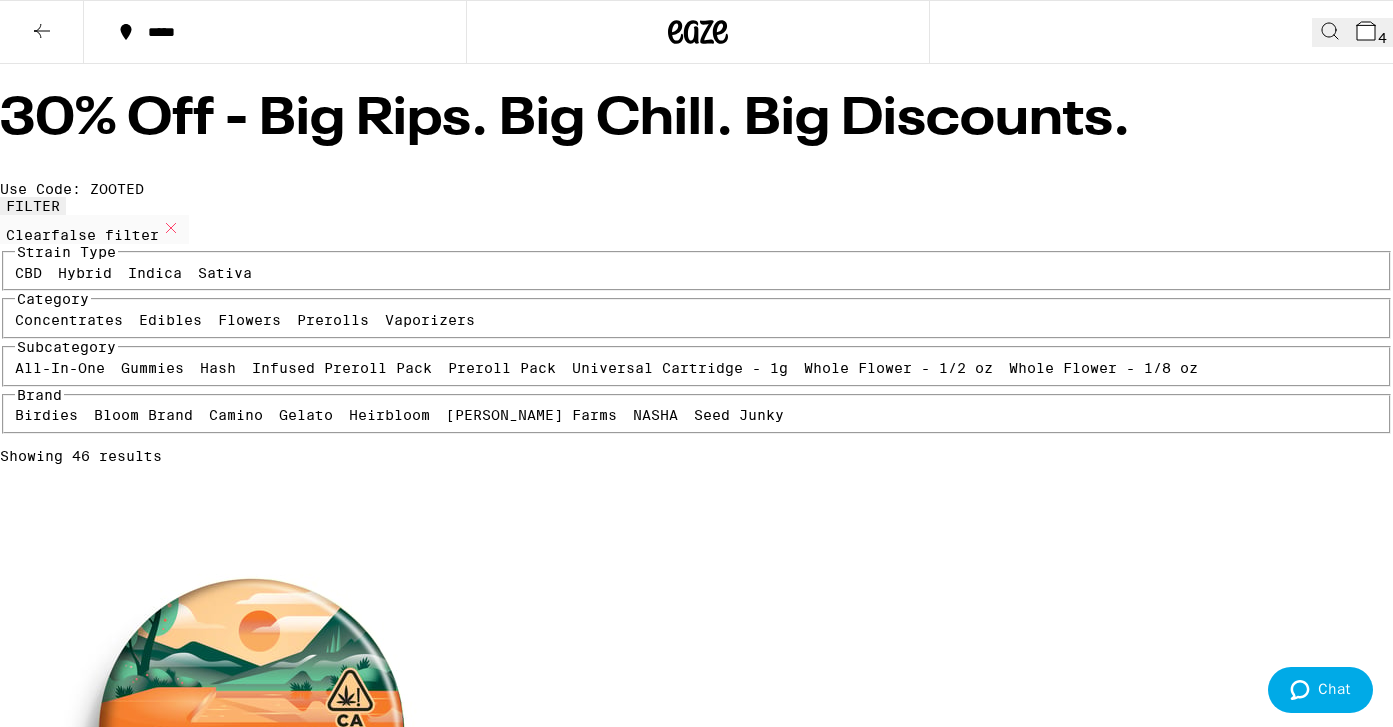 scroll, scrollTop: 0, scrollLeft: 0, axis: both 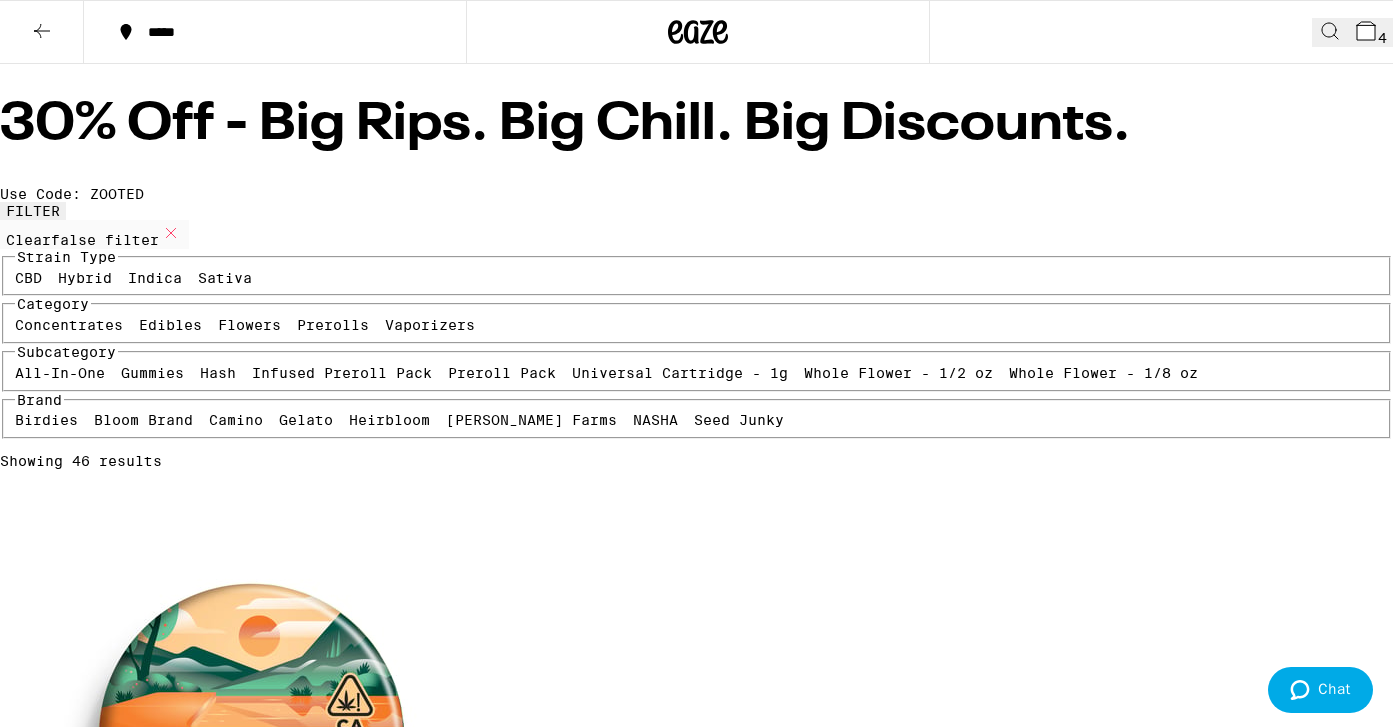 click on "4" at bounding box center (1370, 32) 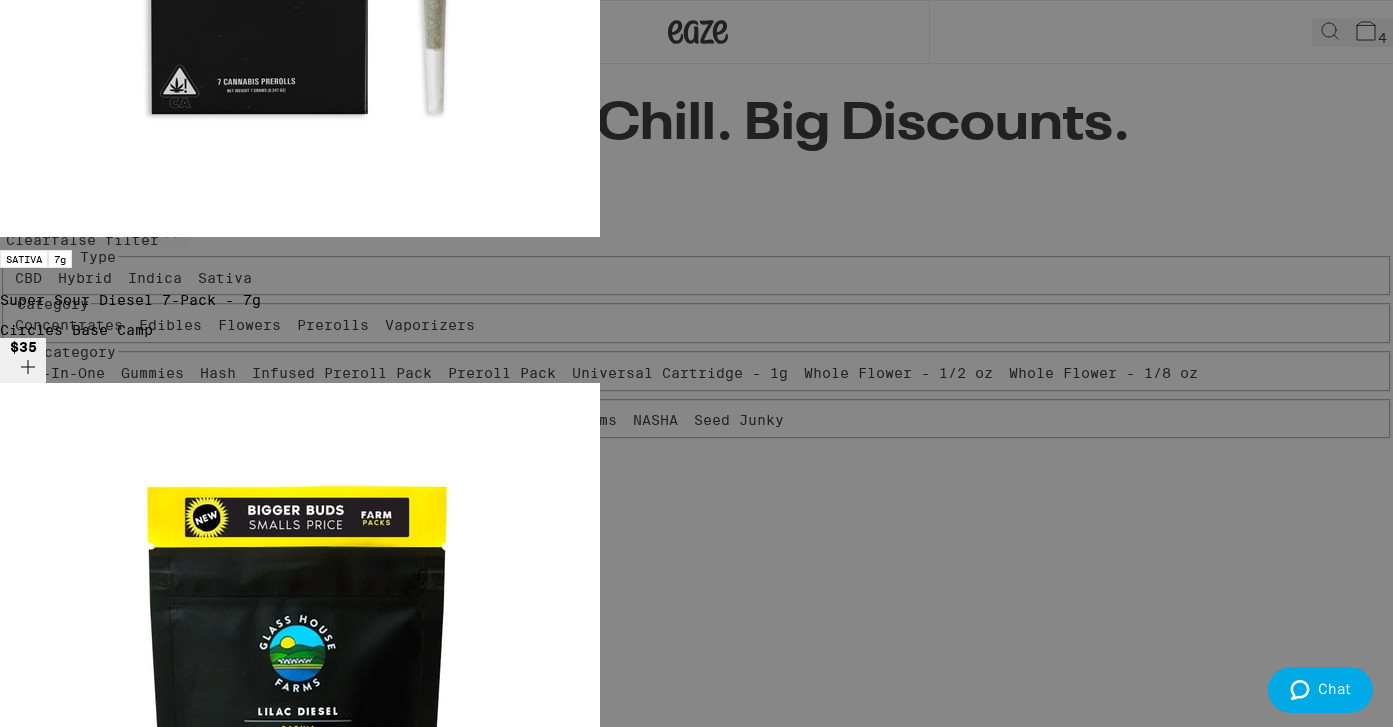 click 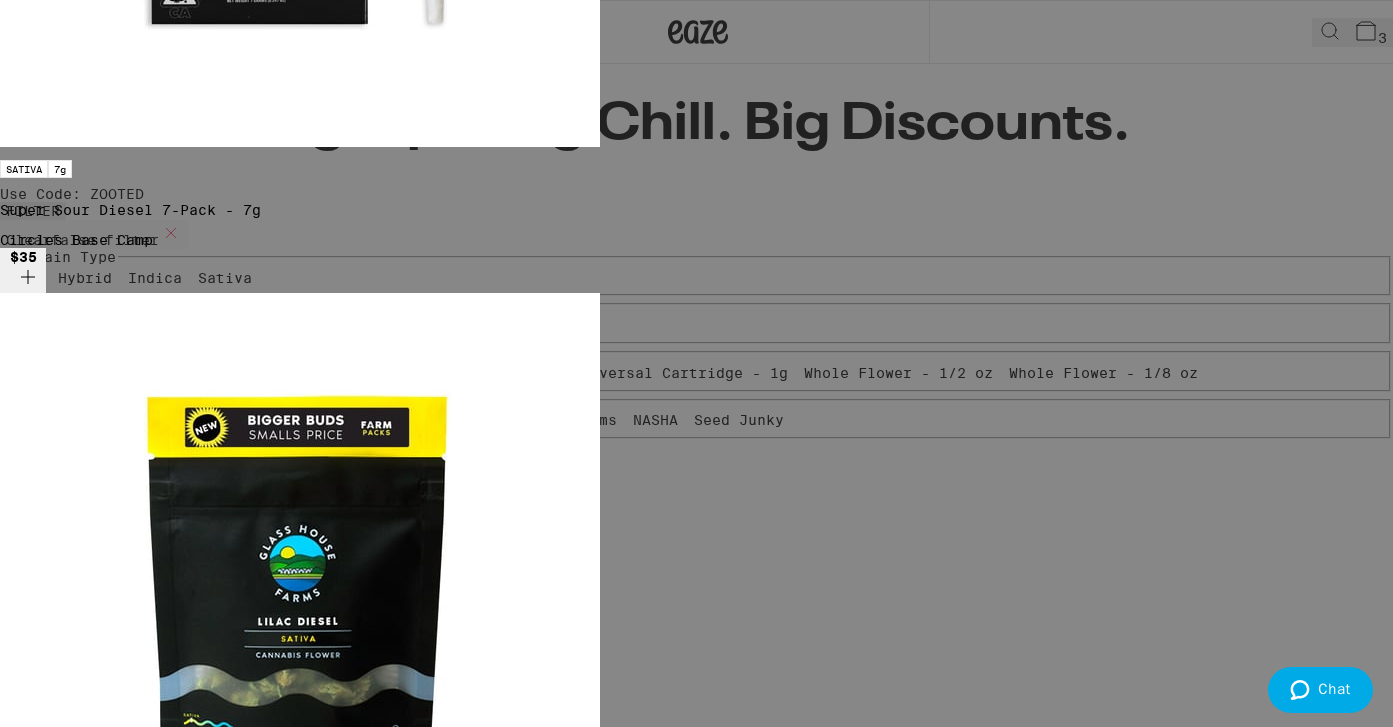 scroll, scrollTop: 247, scrollLeft: 0, axis: vertical 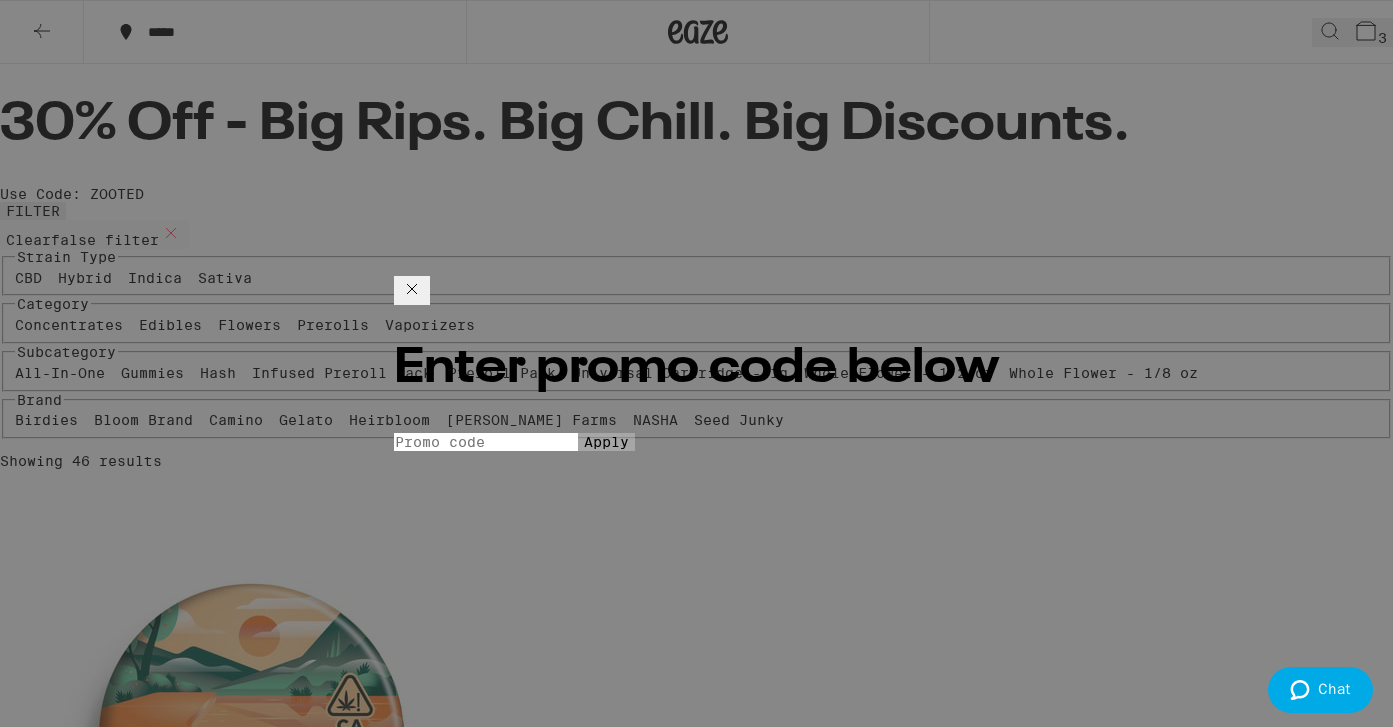 click on "Promo Code" at bounding box center [486, 442] 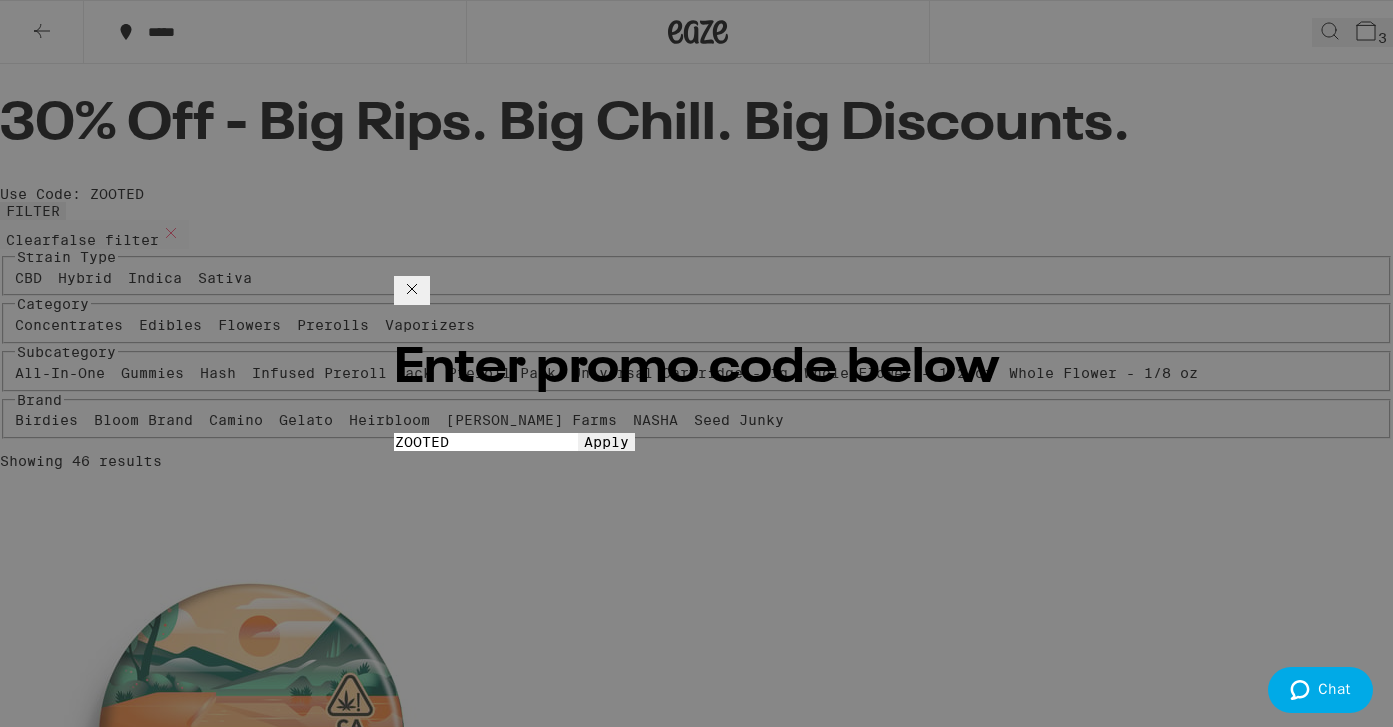 type on "ZOOTED" 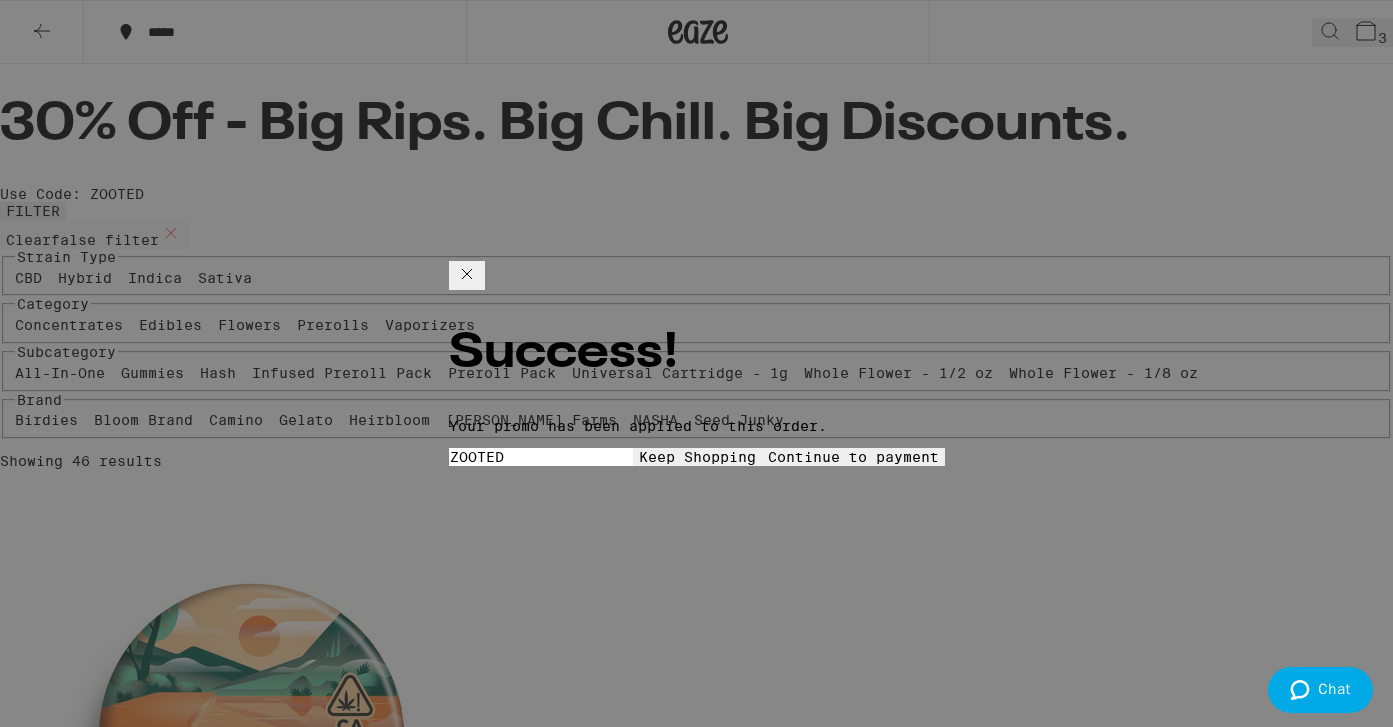 click on "Continue to payment" at bounding box center (853, 457) 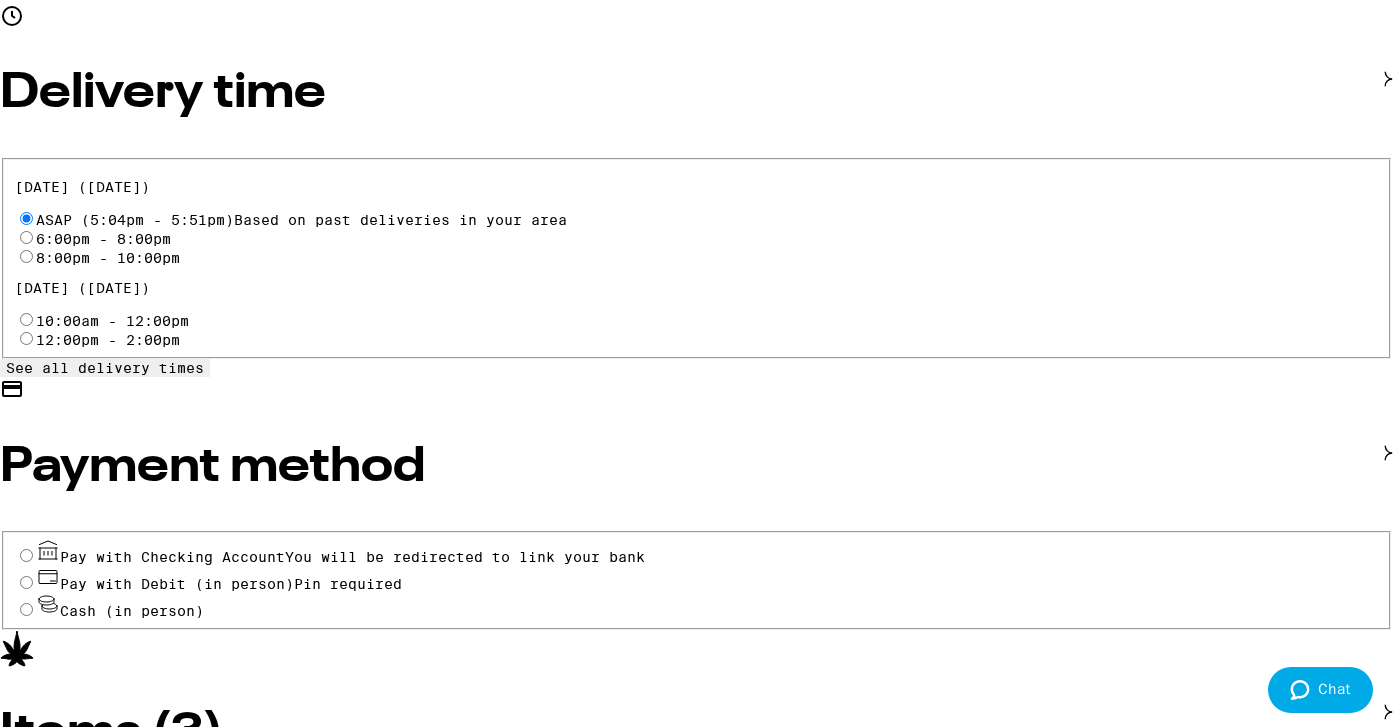 scroll, scrollTop: 707, scrollLeft: 0, axis: vertical 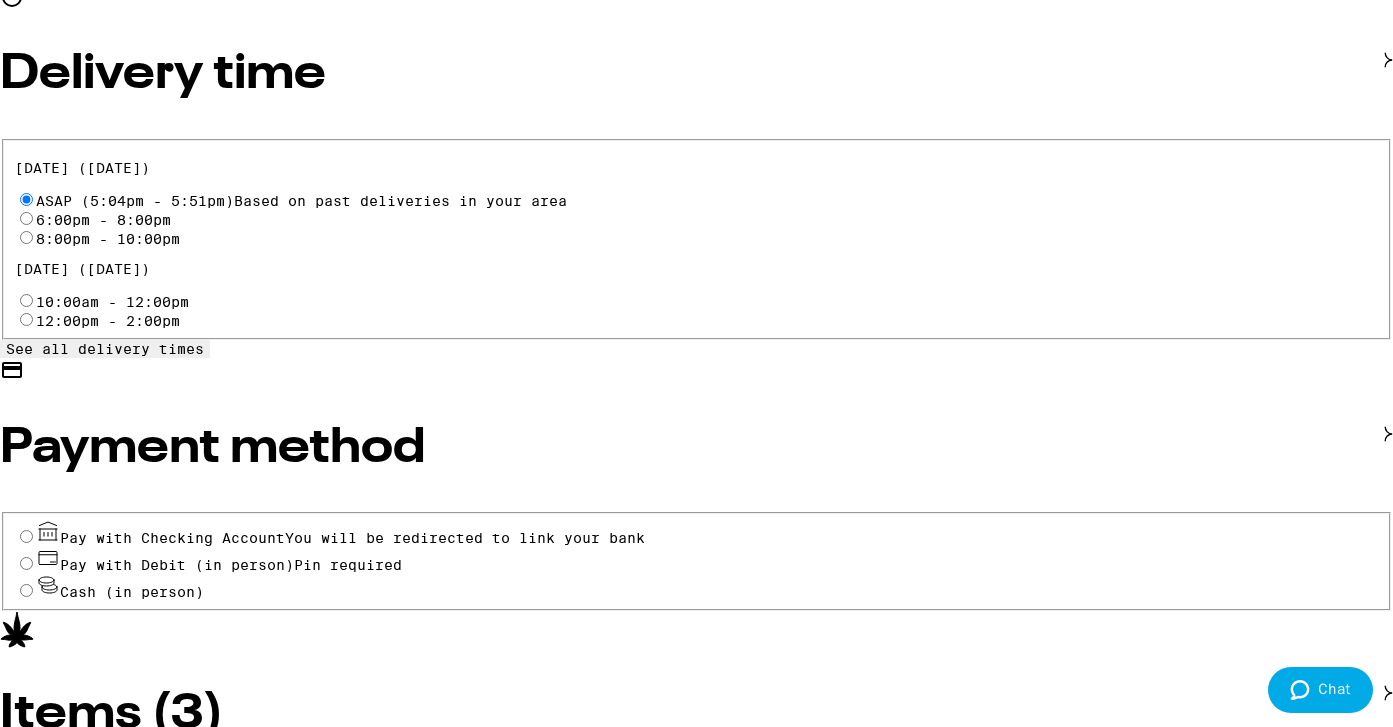 click on "Cash (in person)" at bounding box center [26, 590] 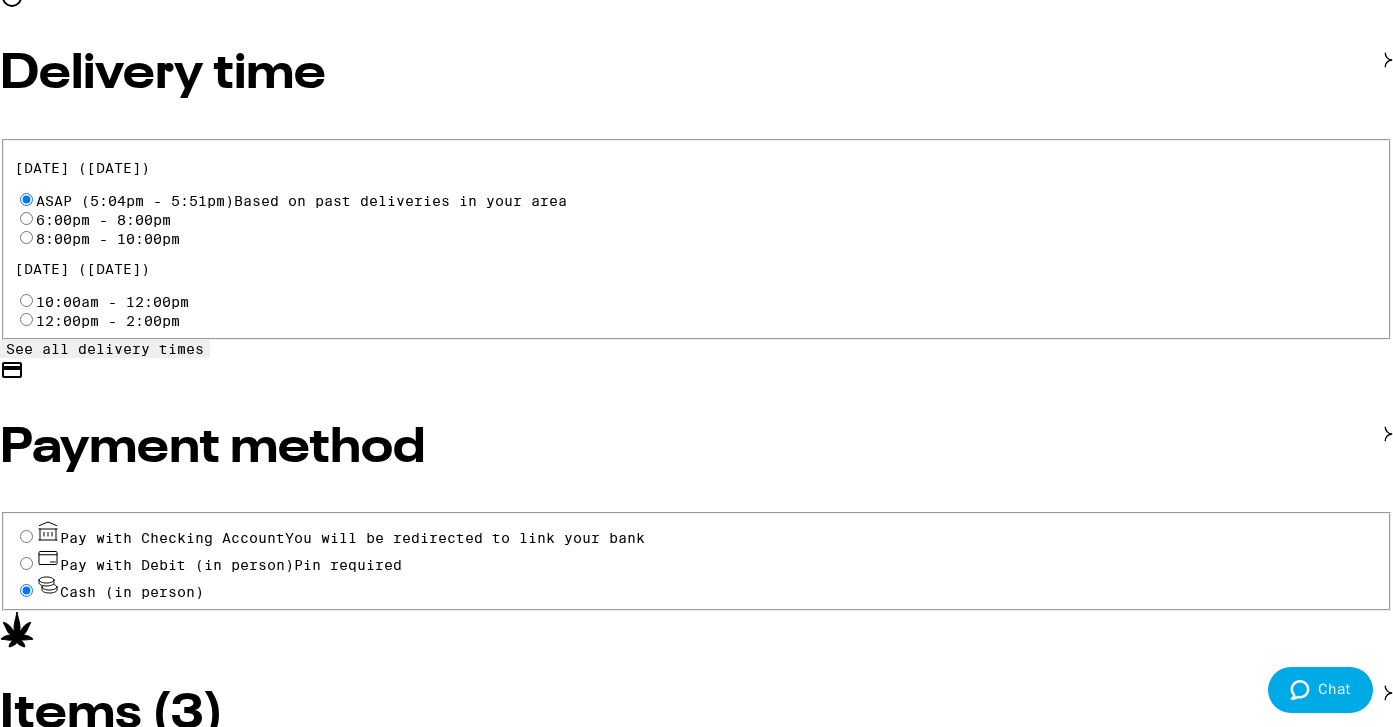 radio on "true" 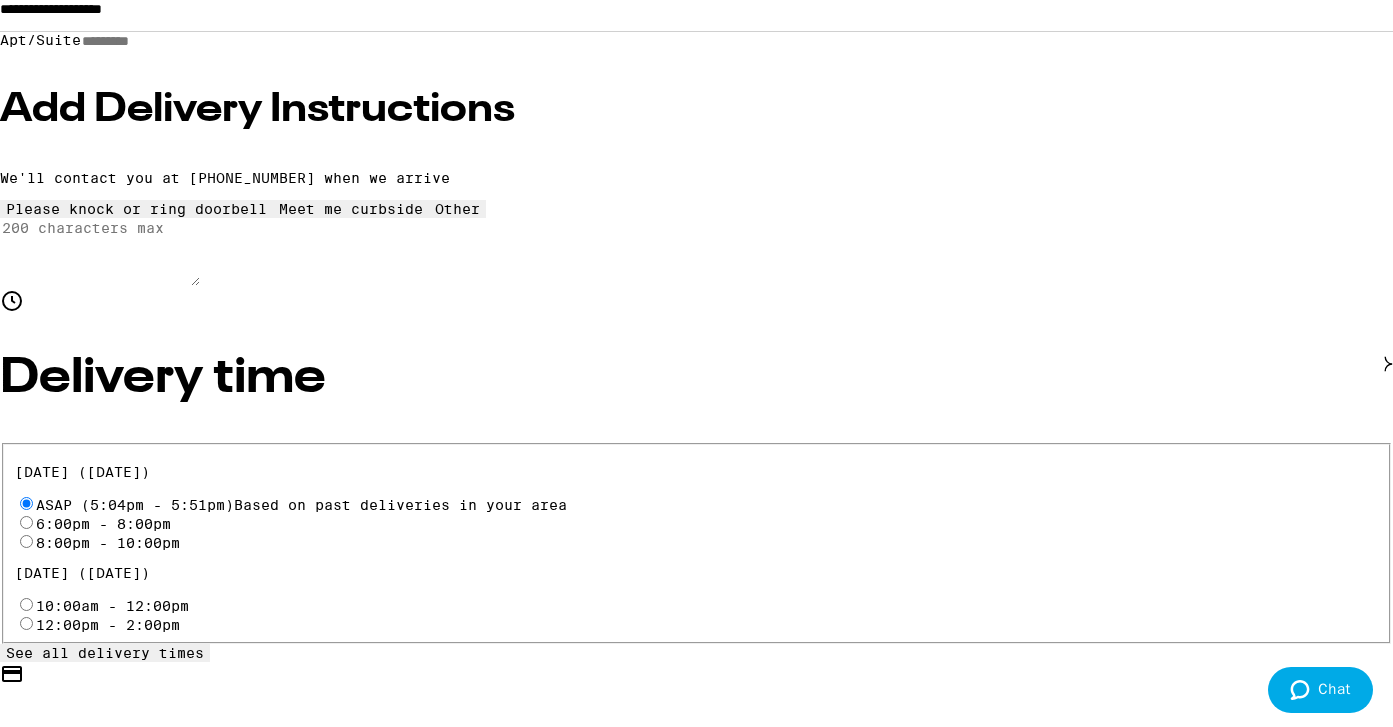 scroll, scrollTop: 283, scrollLeft: 0, axis: vertical 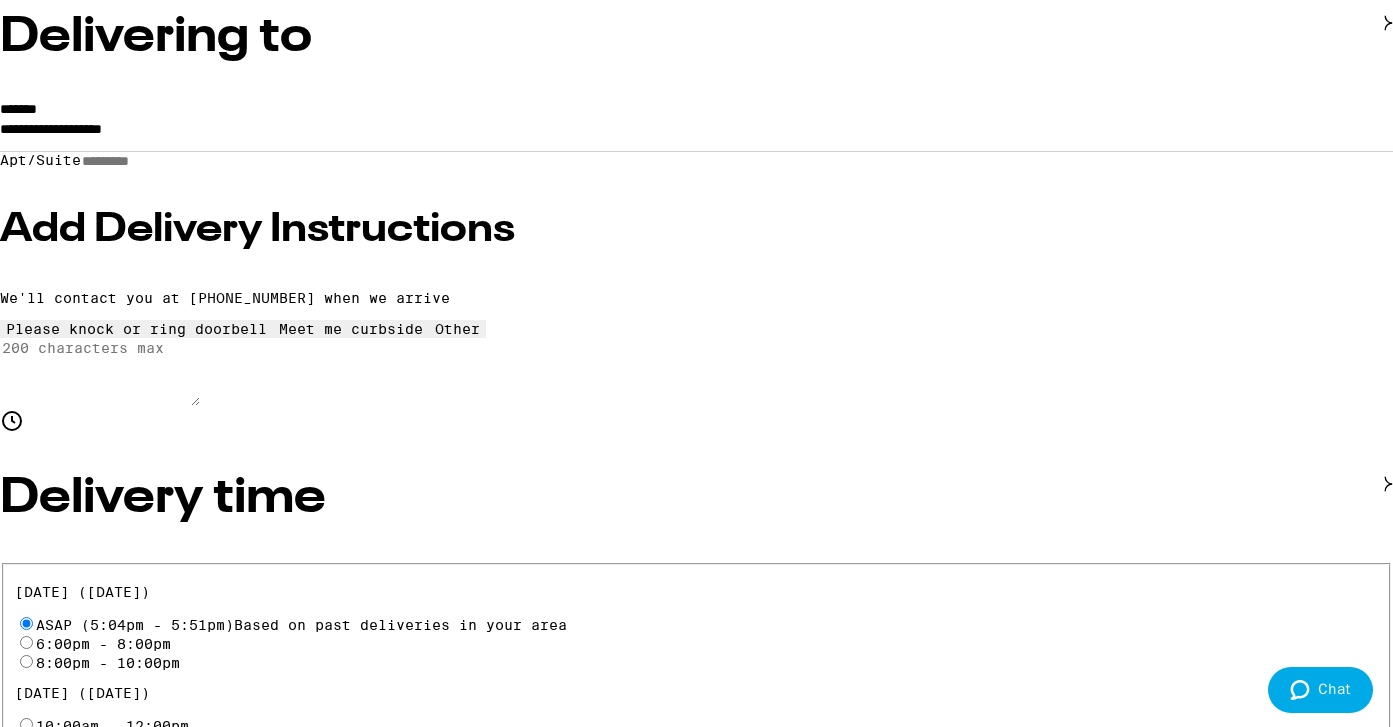 click on "**********" at bounding box center (696, 134) 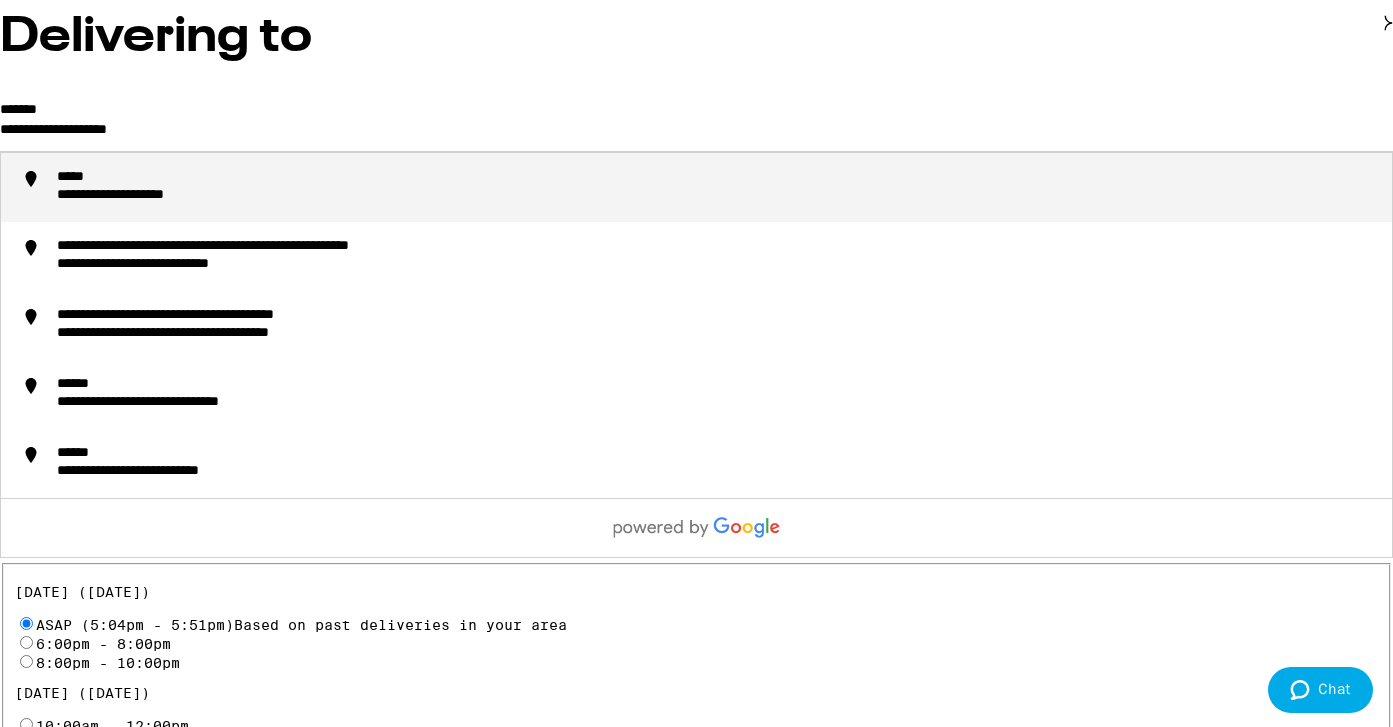 click on "**********" at bounding box center (696, 134) 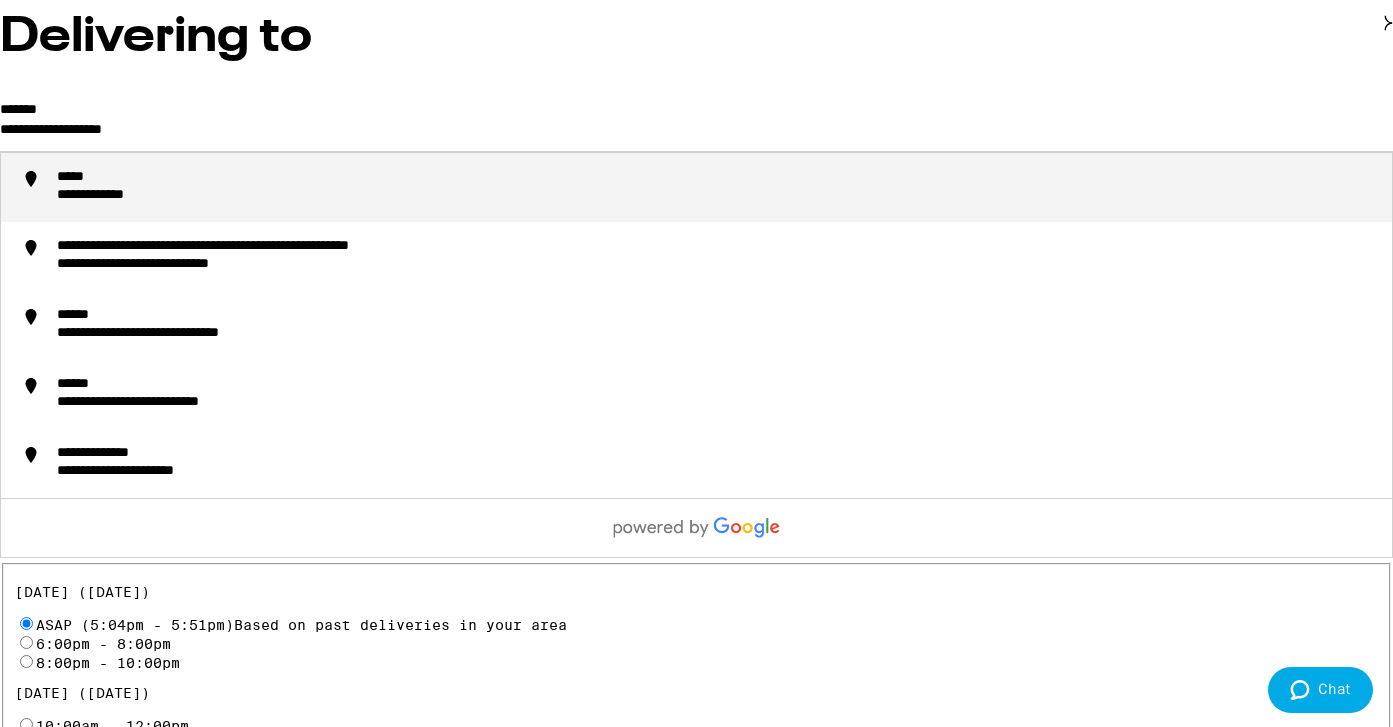 click on "**********" at bounding box center (696, 134) 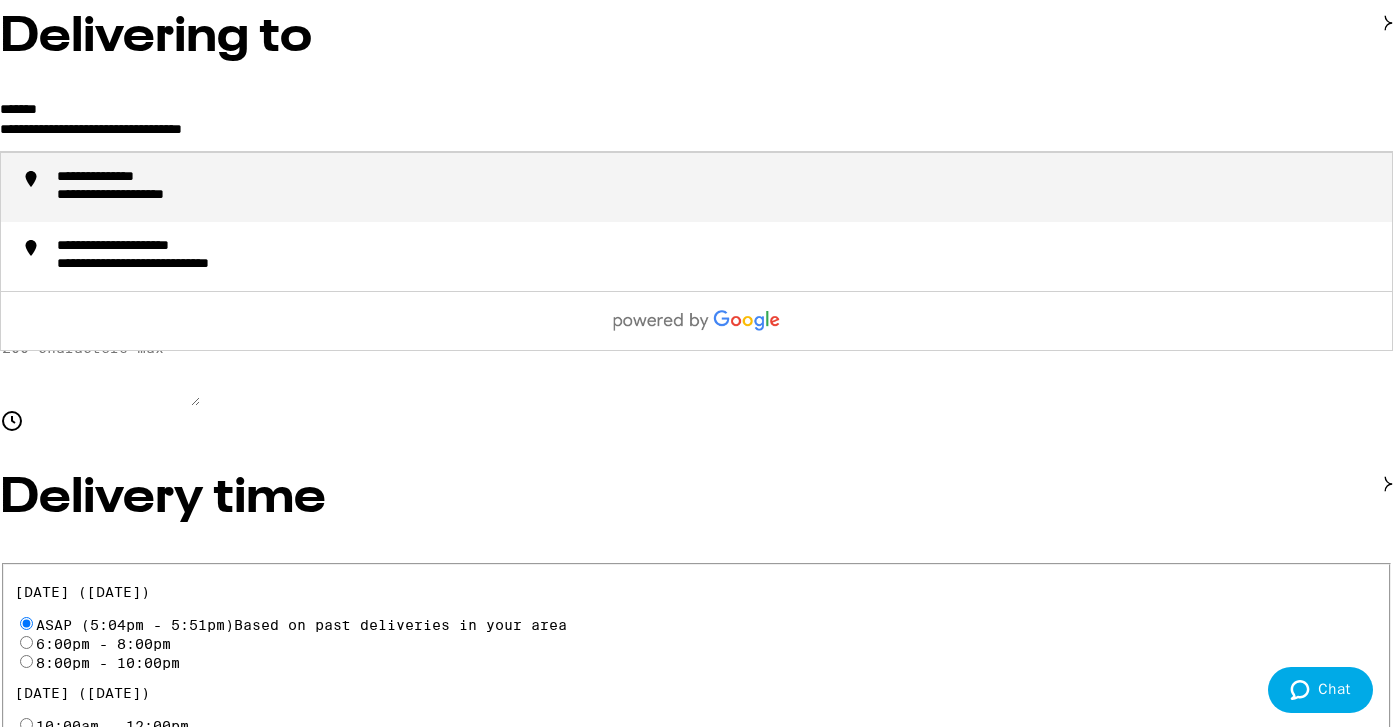 click on "**********" at bounding box center [716, 187] 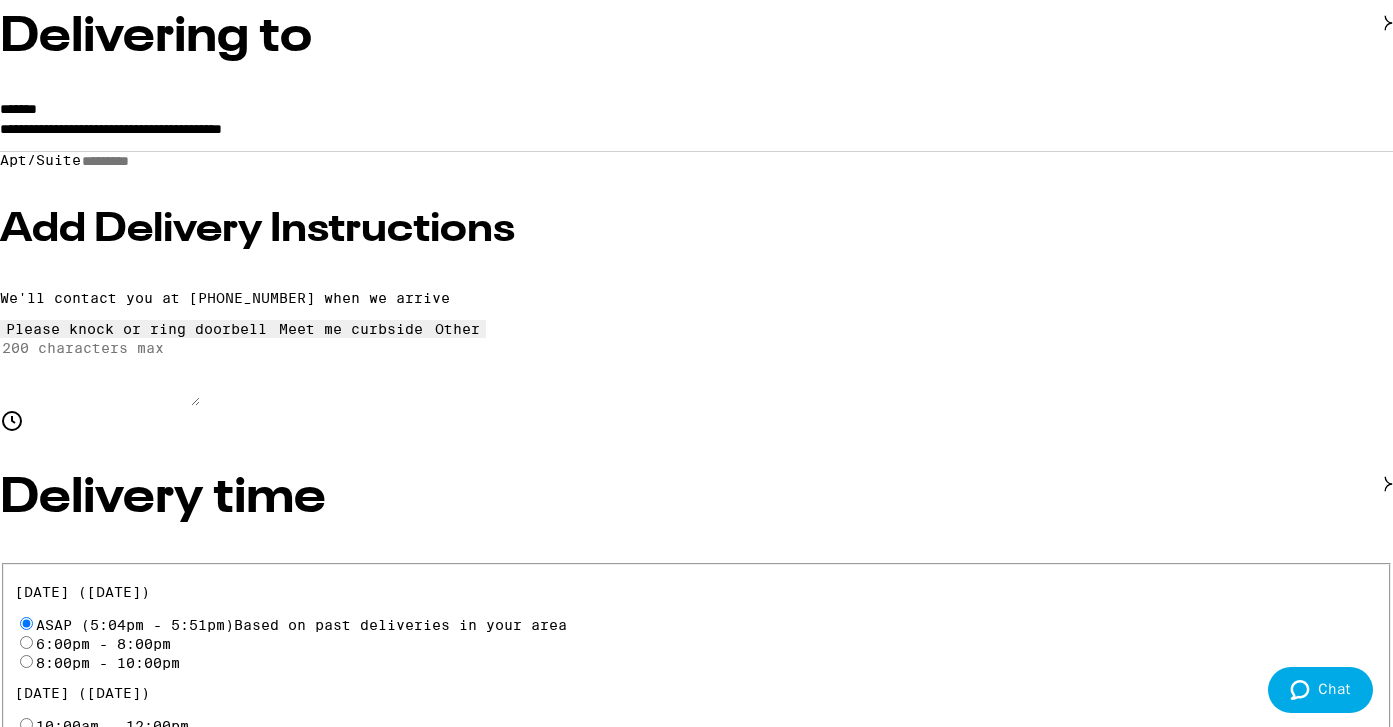 type on "**********" 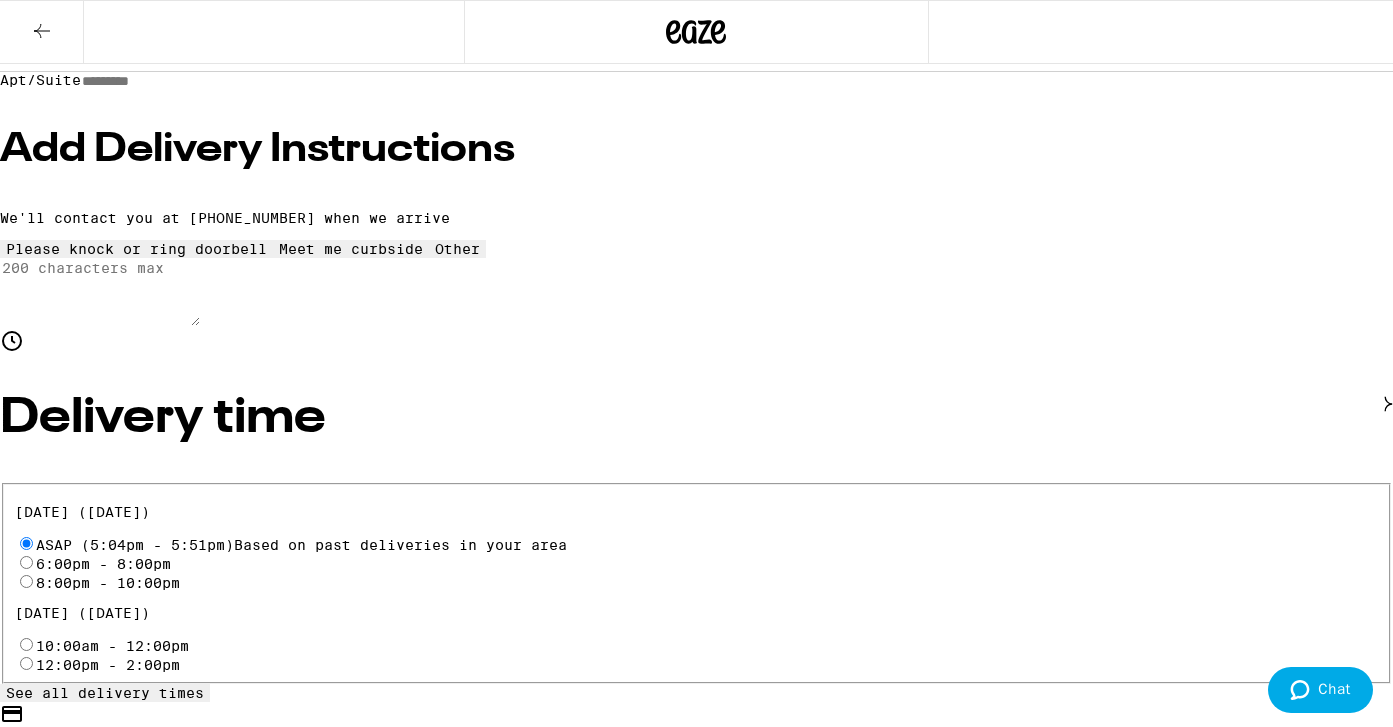 scroll, scrollTop: 219, scrollLeft: 0, axis: vertical 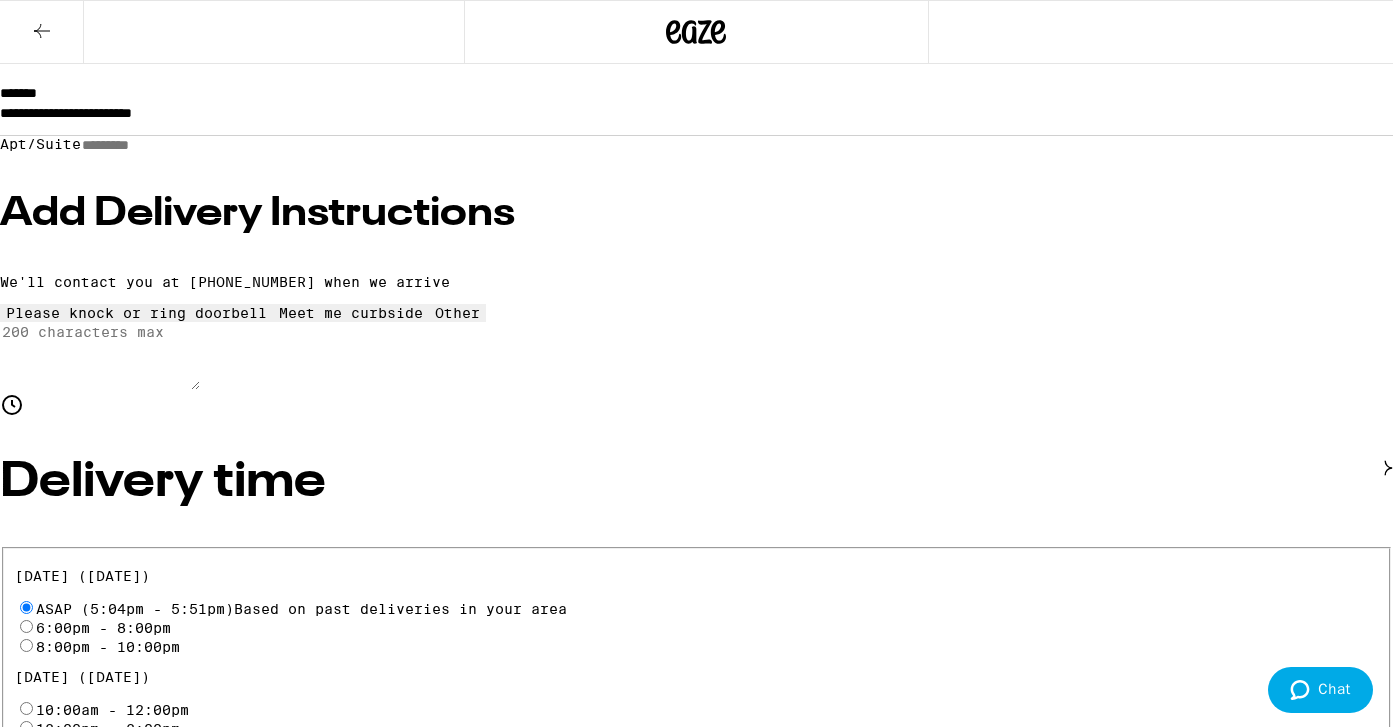 click on "Apt/Suite" at bounding box center [152, 145] 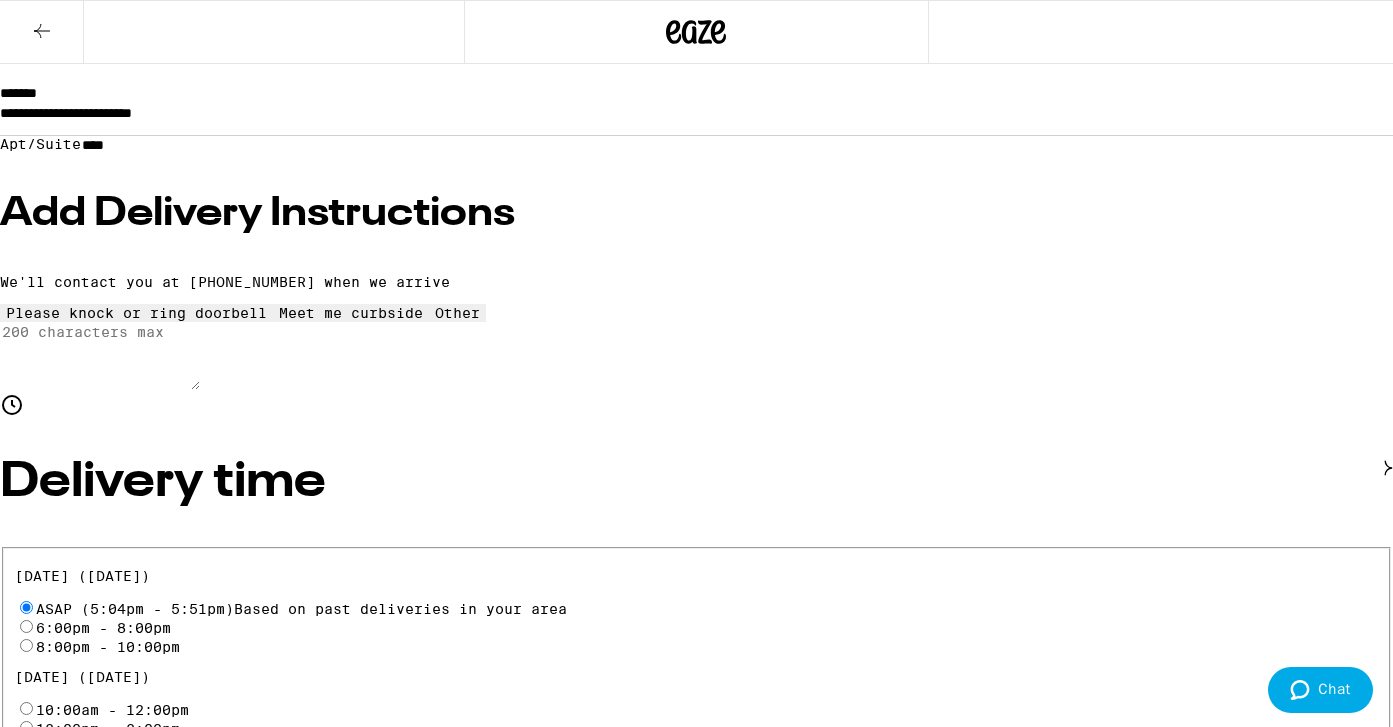 type on "****" 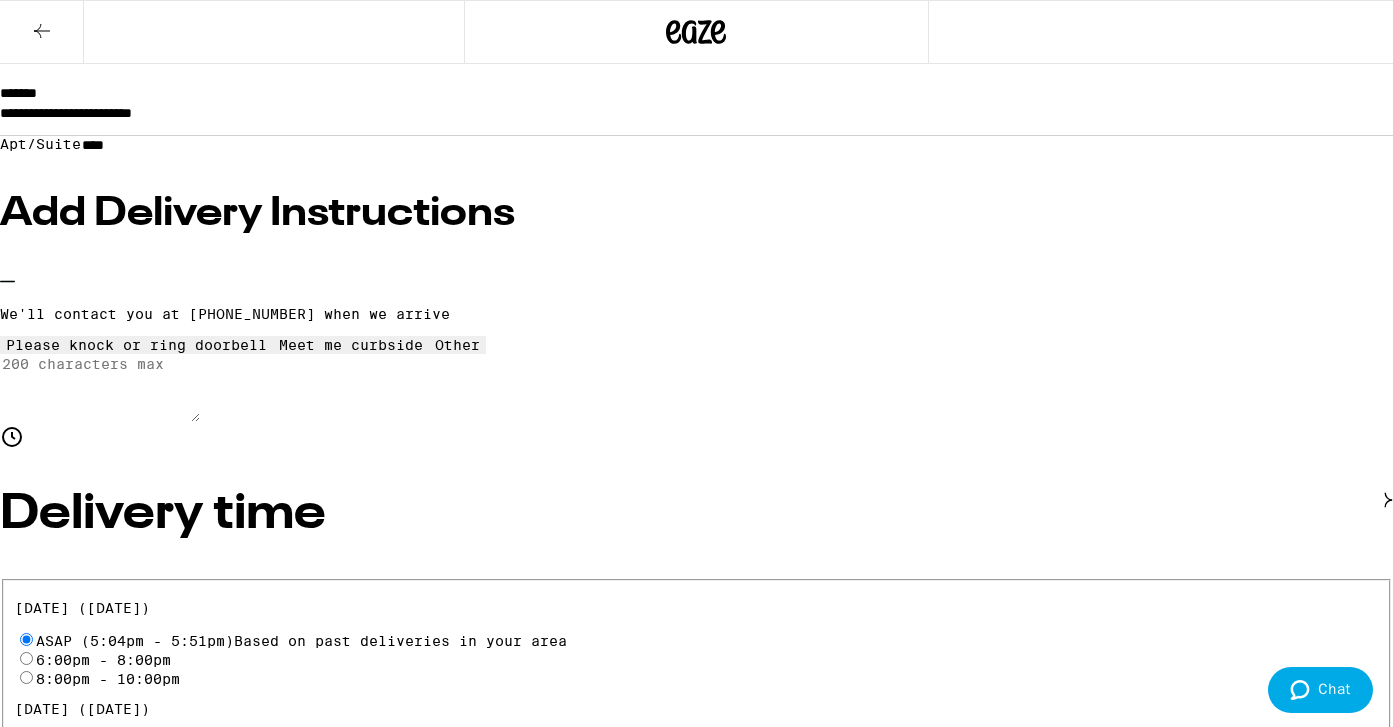 click on "Meet me curbside" at bounding box center [351, 345] 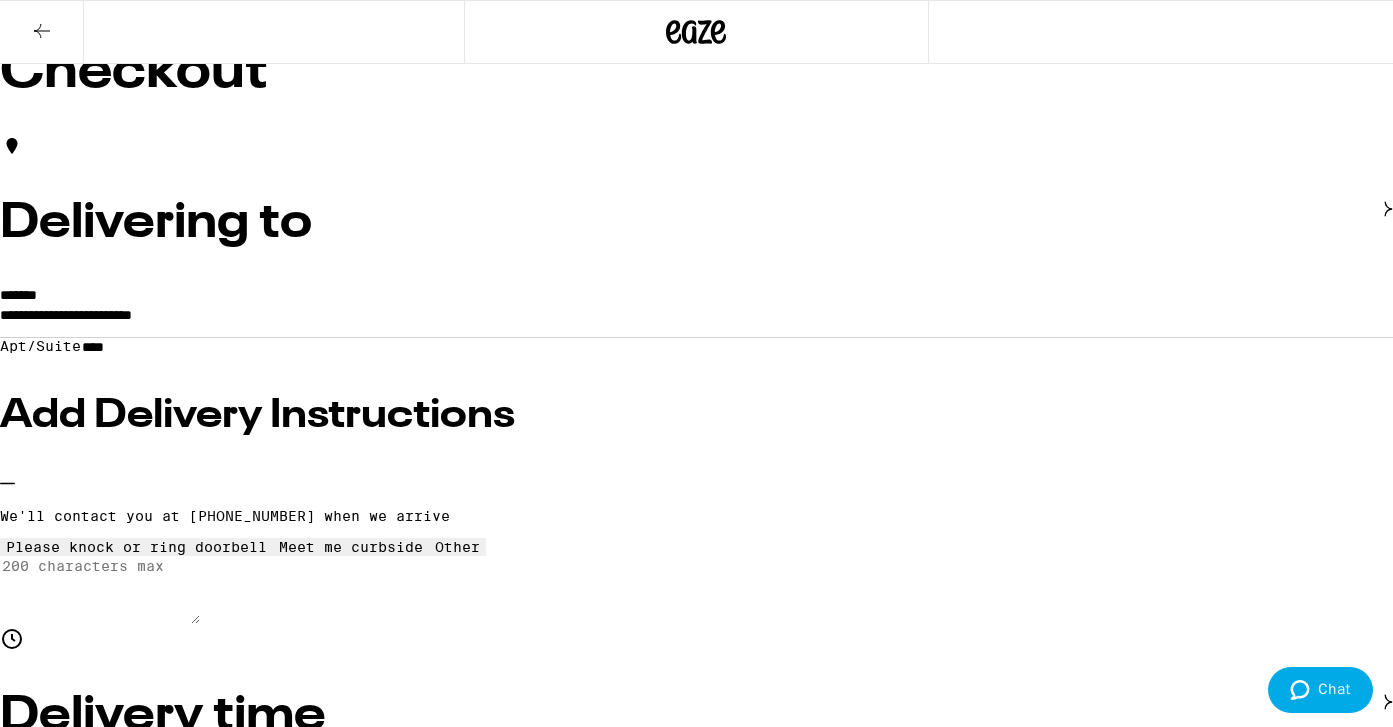 scroll, scrollTop: 0, scrollLeft: 0, axis: both 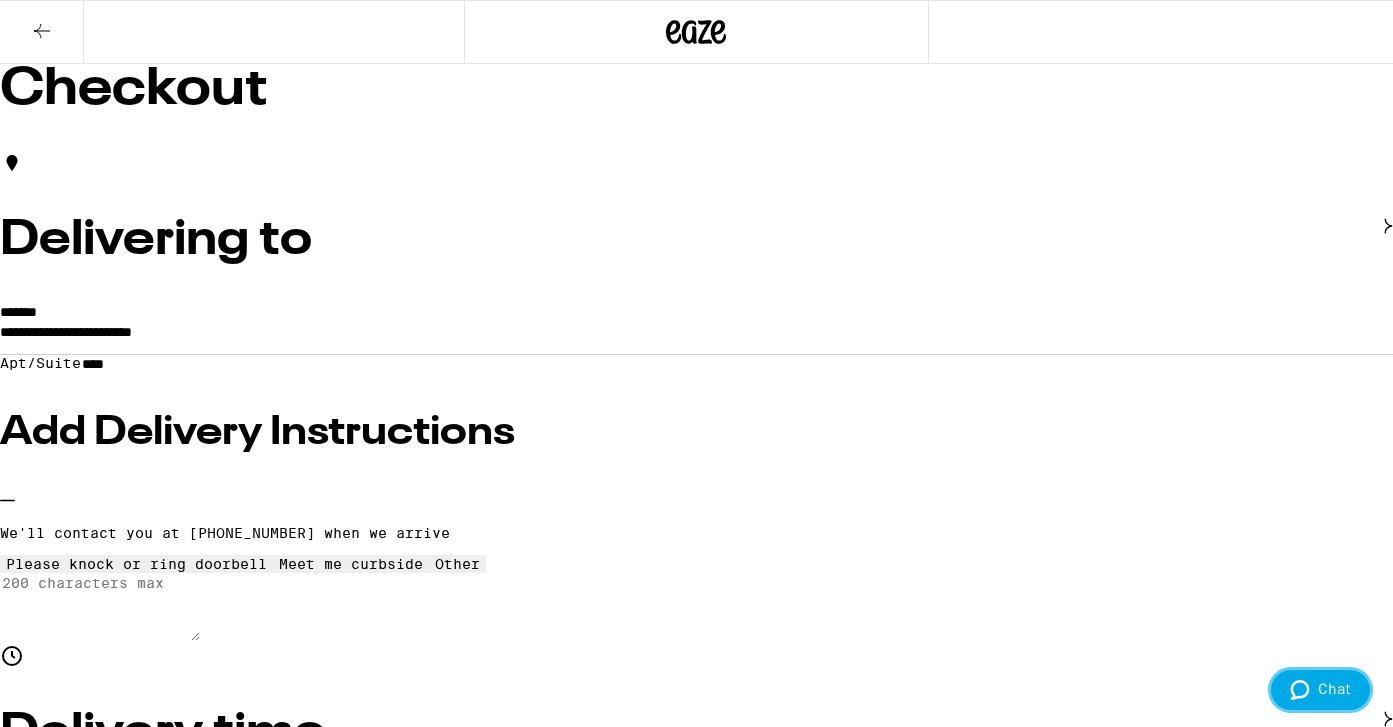click on "Chat" at bounding box center [1320, 690] 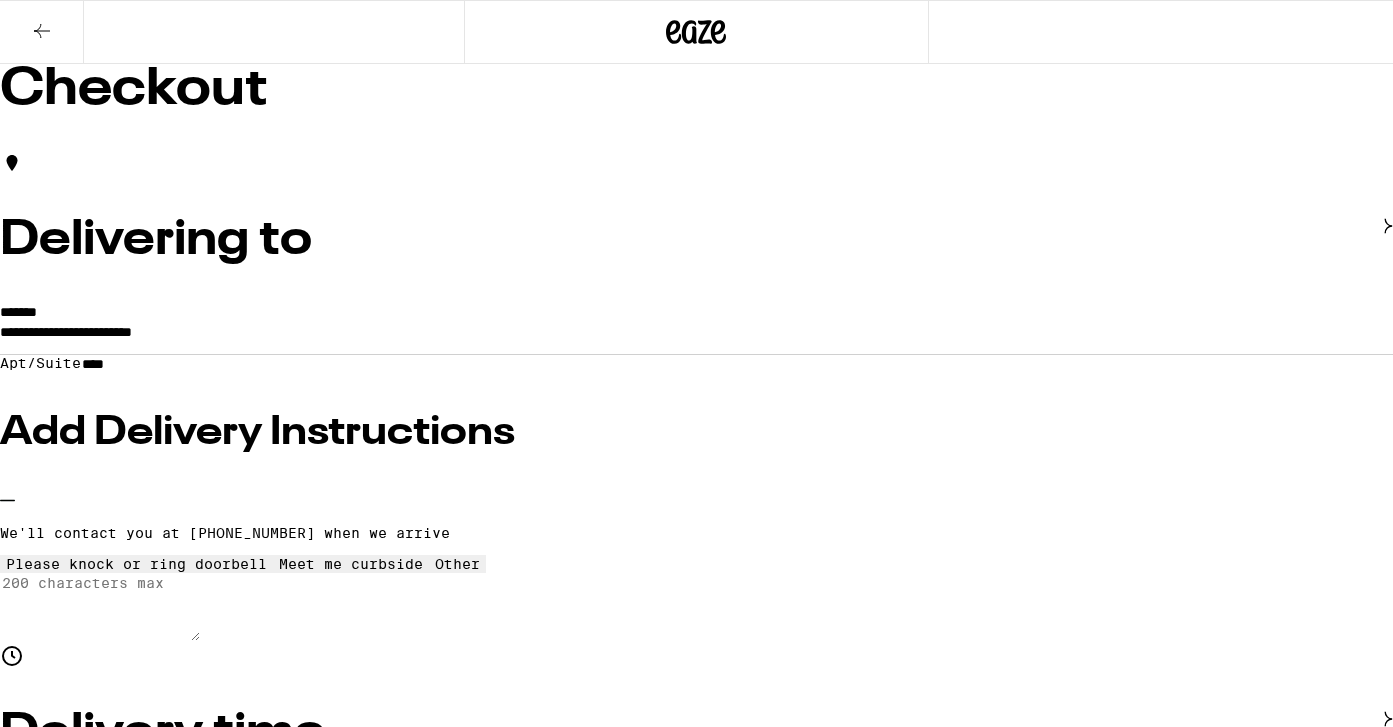scroll, scrollTop: 0, scrollLeft: 0, axis: both 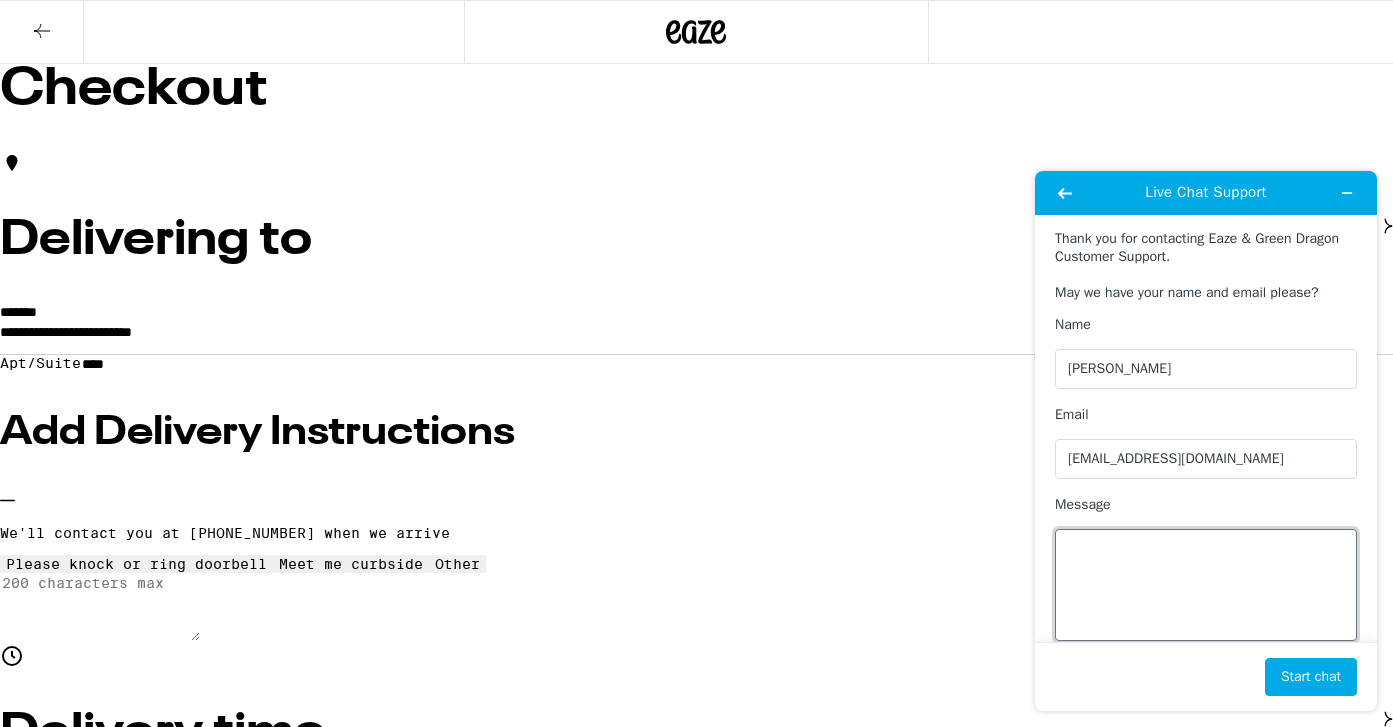 click on "Message" at bounding box center (1206, 585) 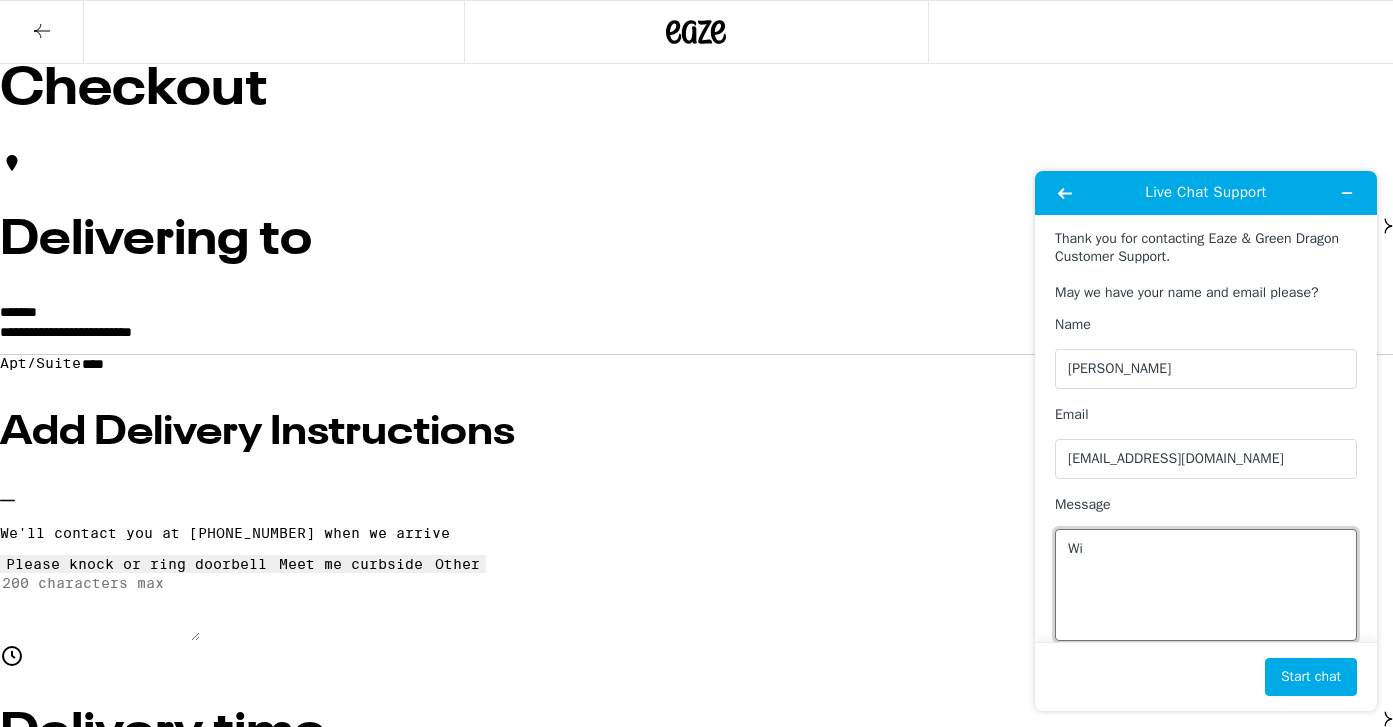 type on "W" 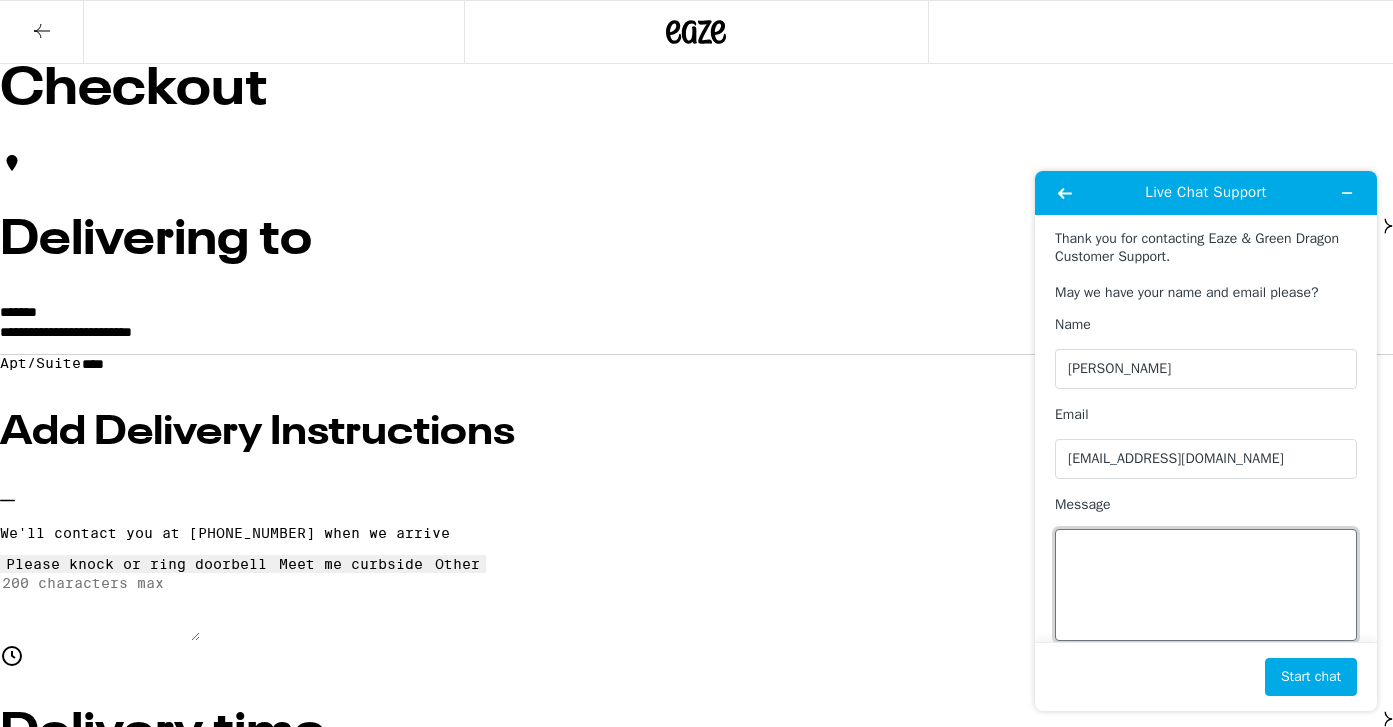 type on "I" 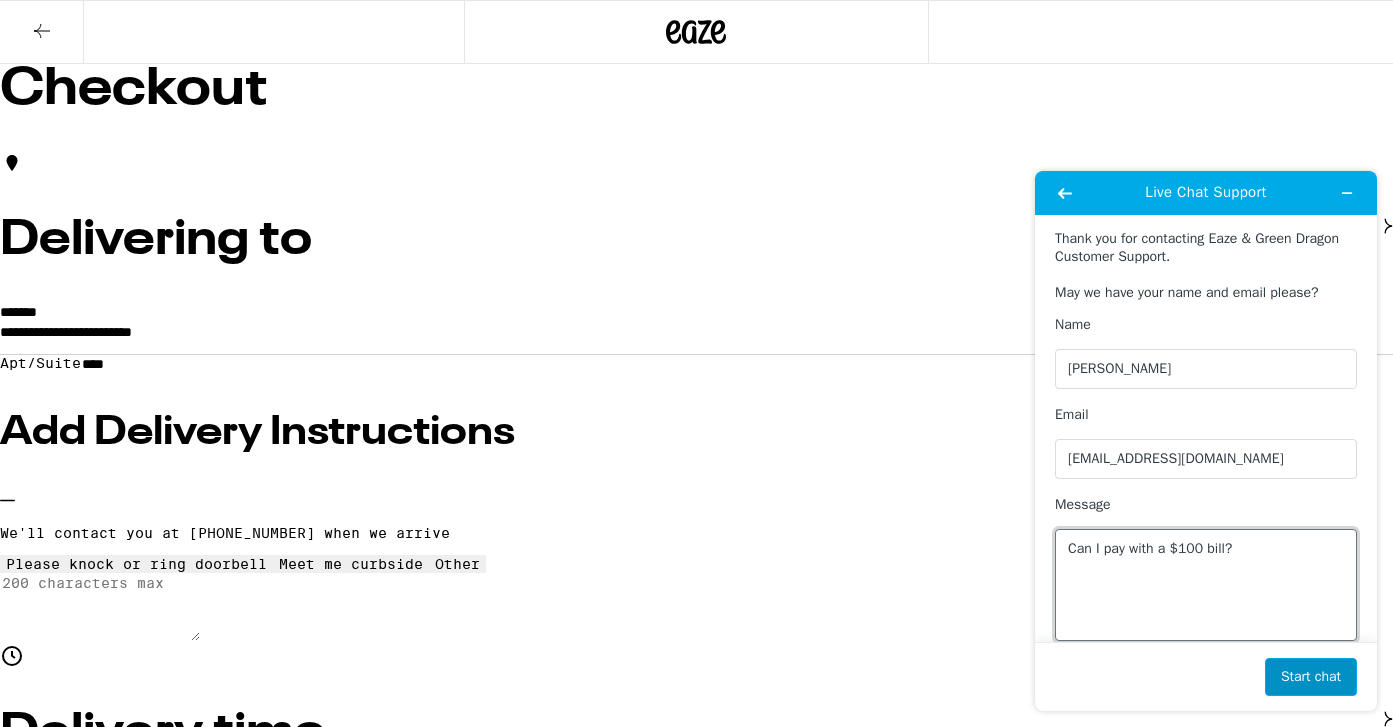 type on "Can I pay with a $100 bill?" 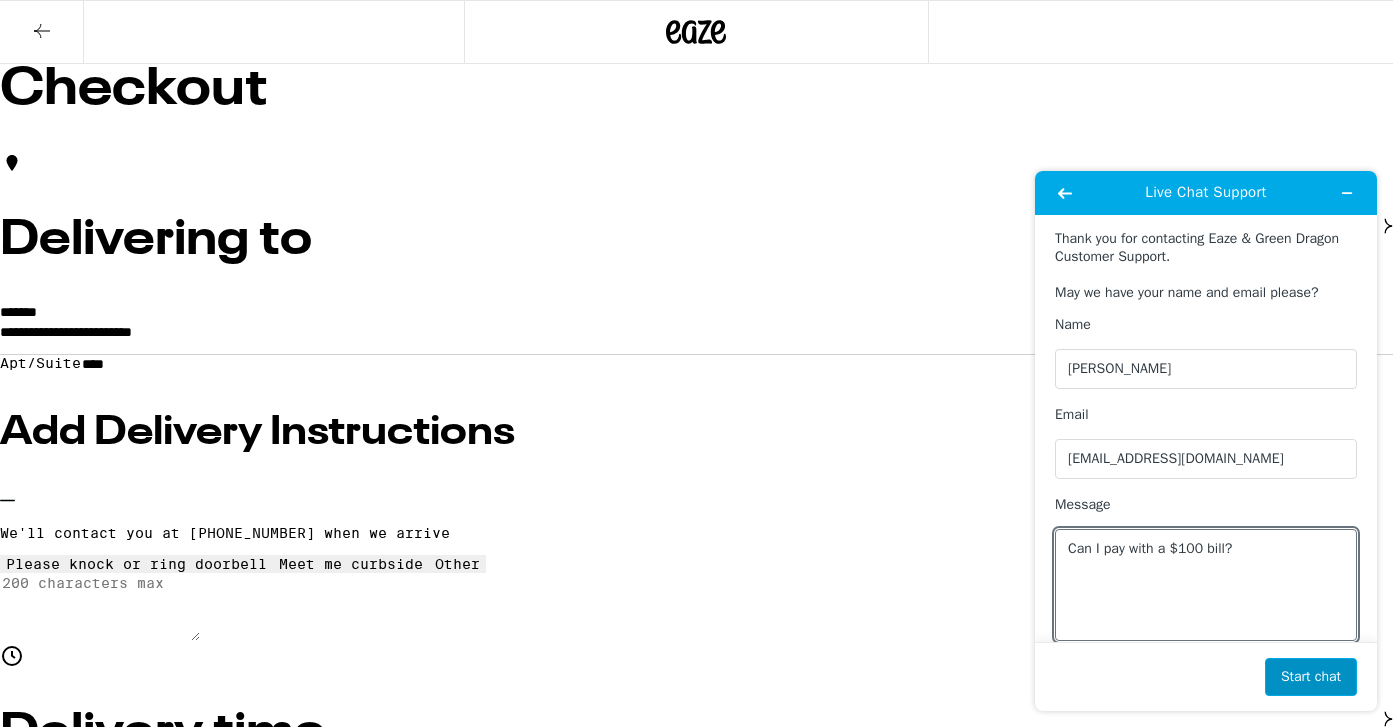 click on "Start chat" at bounding box center [1311, 677] 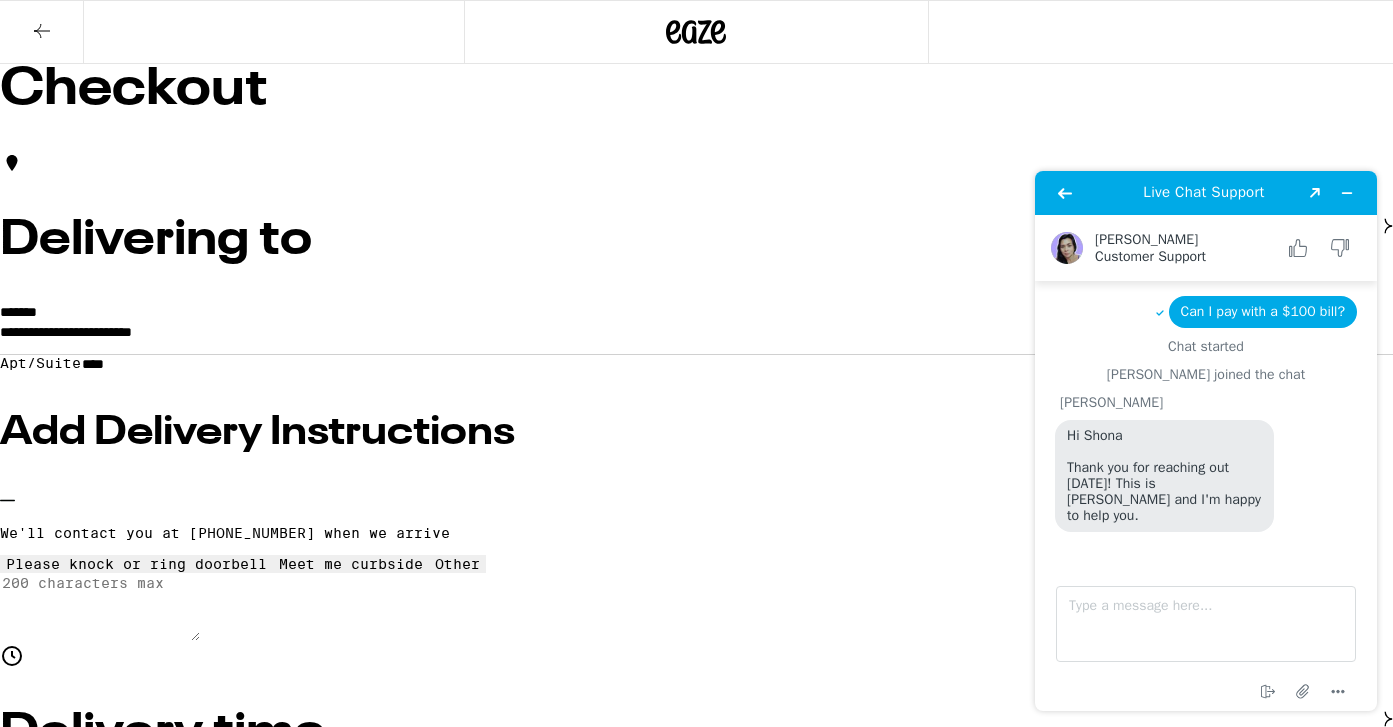 scroll, scrollTop: 43, scrollLeft: 0, axis: vertical 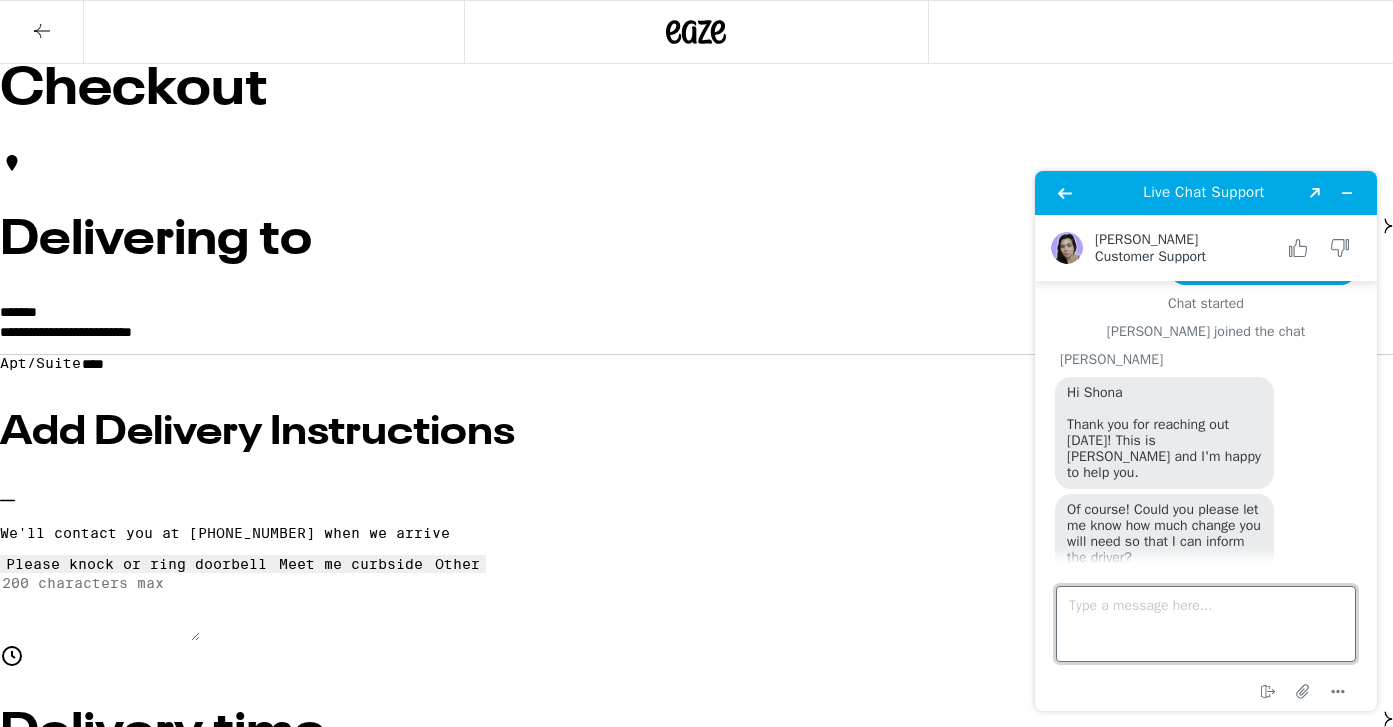 click on "Type a message here..." at bounding box center (1206, 624) 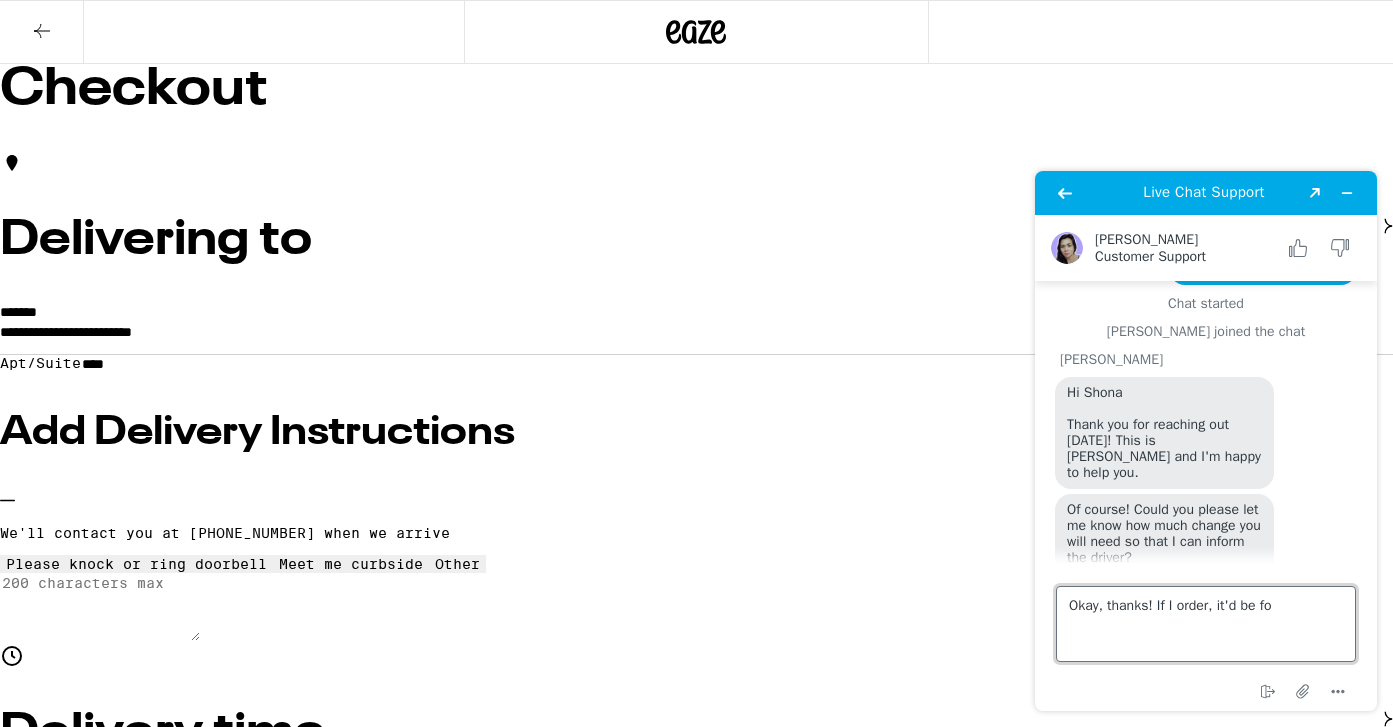 drag, startPoint x: 1305, startPoint y: 617, endPoint x: 1159, endPoint y: 604, distance: 146.57762 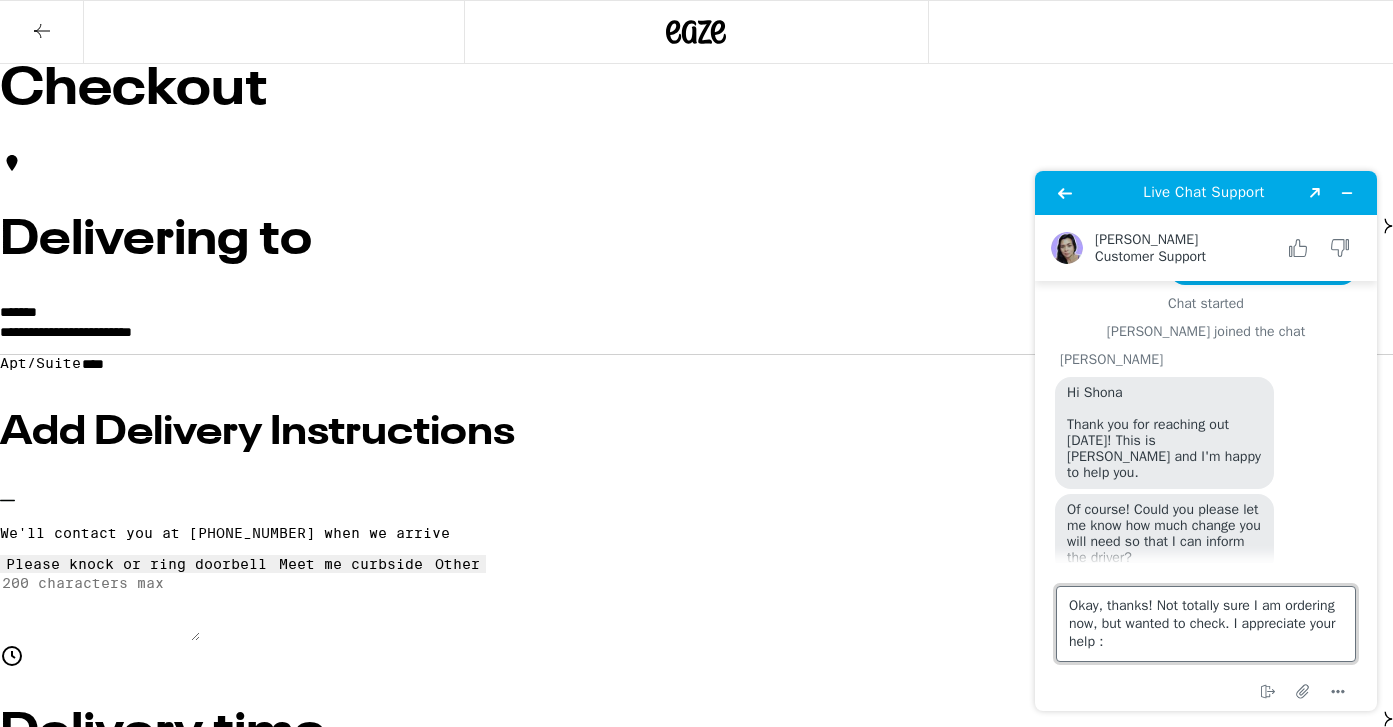 type on "Okay, thanks! Not totally sure I am ordering now, but wanted to check. I appreciate your help :)" 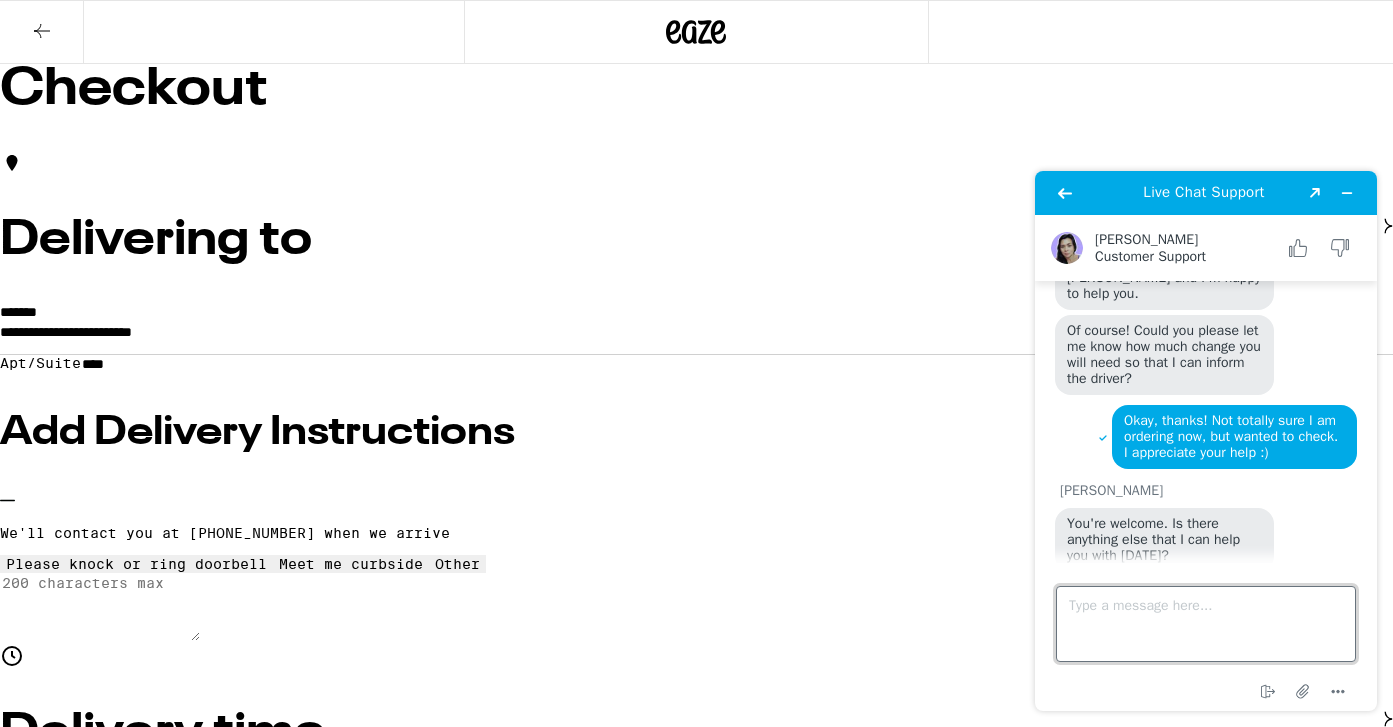scroll, scrollTop: 219, scrollLeft: 0, axis: vertical 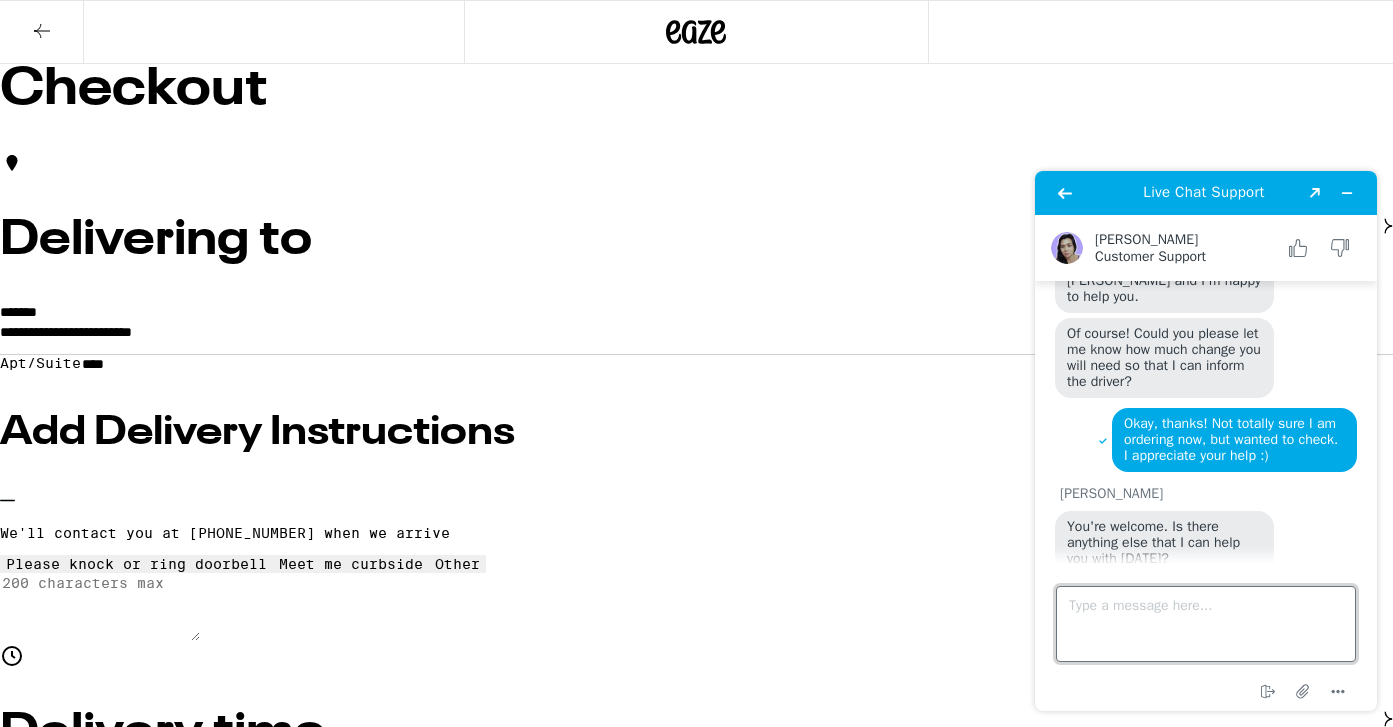 click on "Type a message here..." at bounding box center [1206, 624] 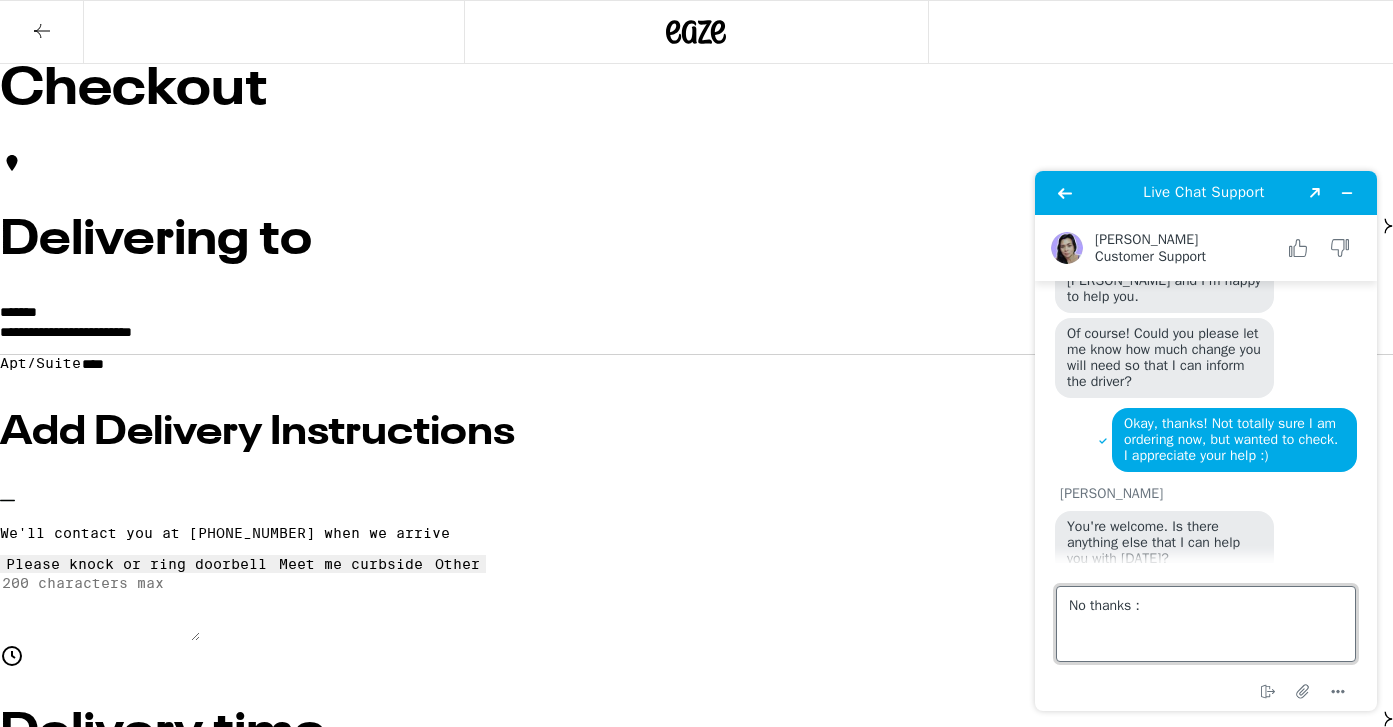 type on "No thanks :)" 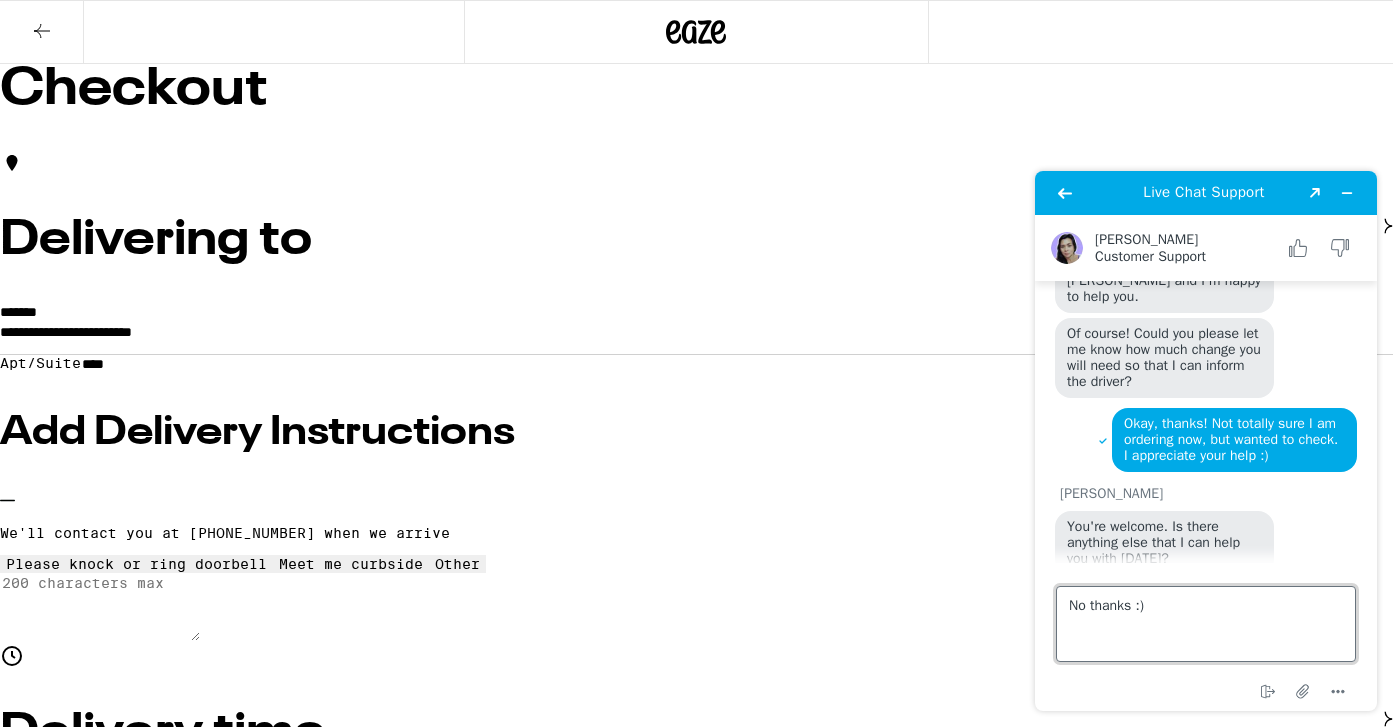 type 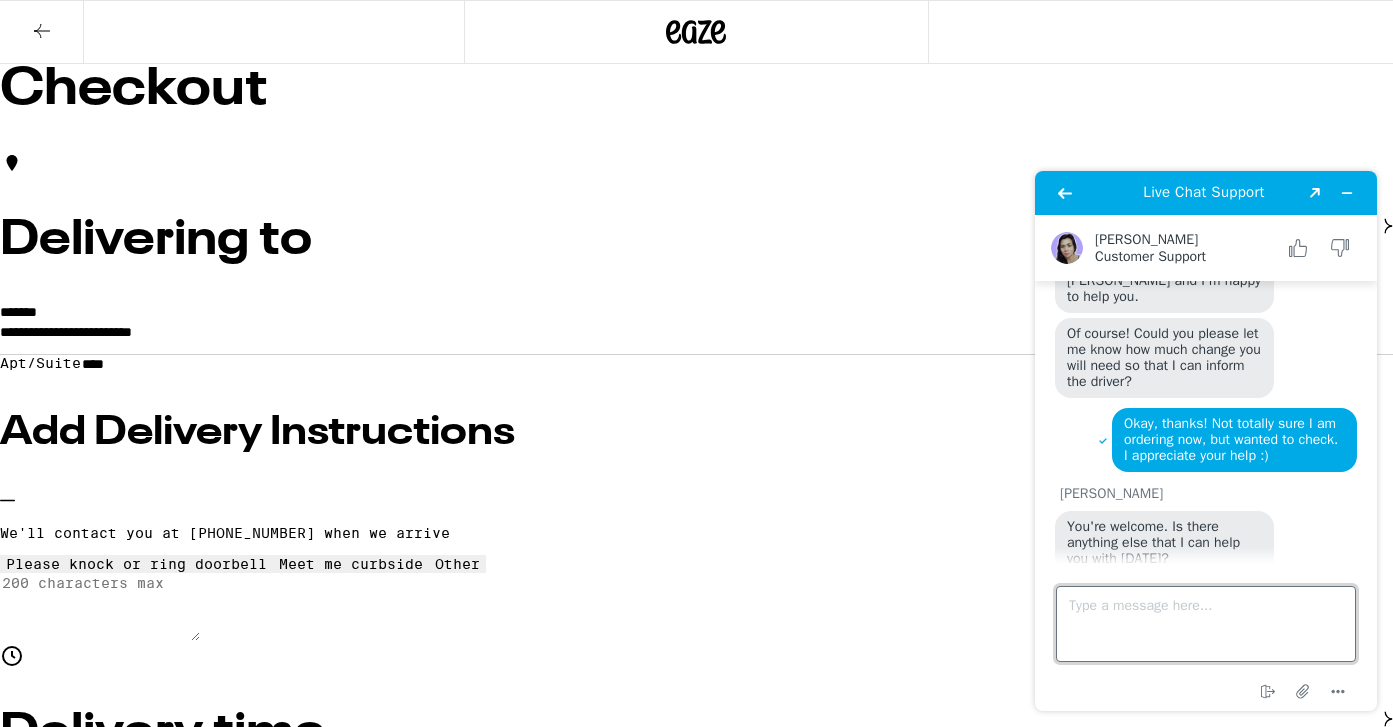 scroll, scrollTop: 261, scrollLeft: 0, axis: vertical 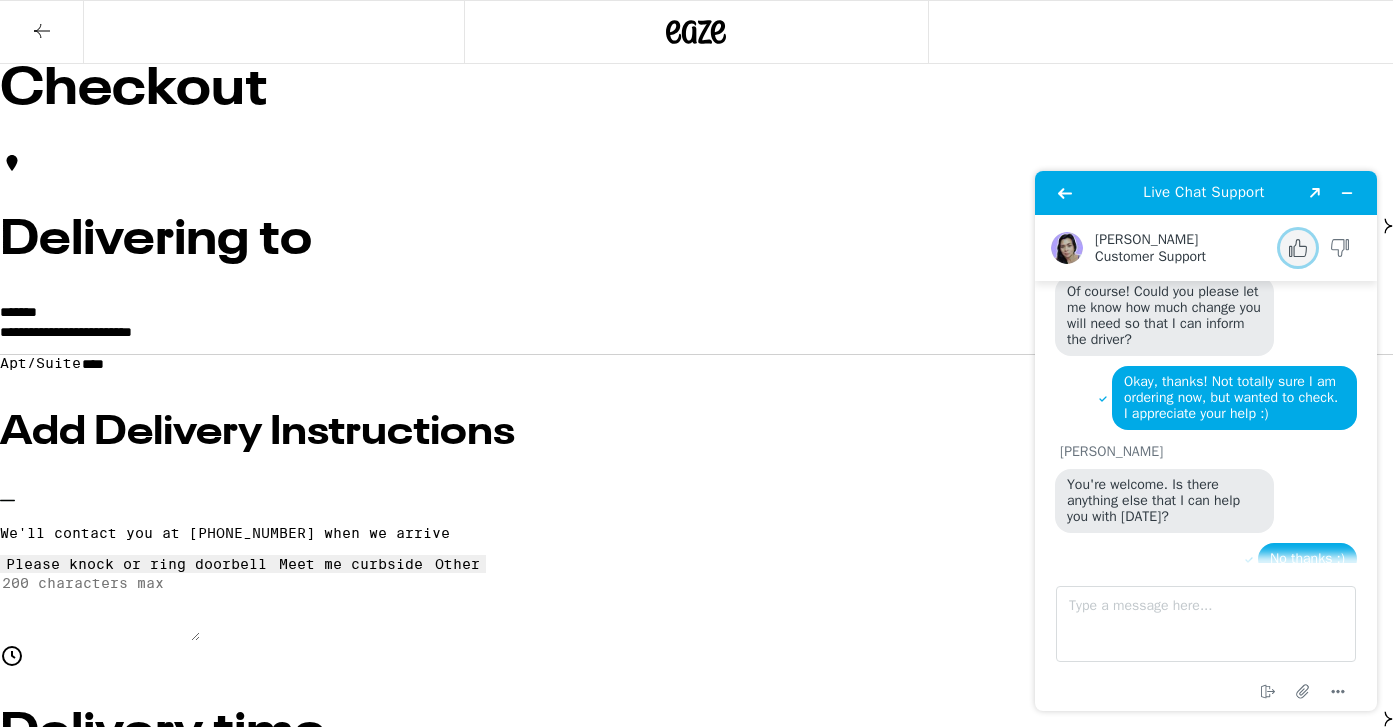 click 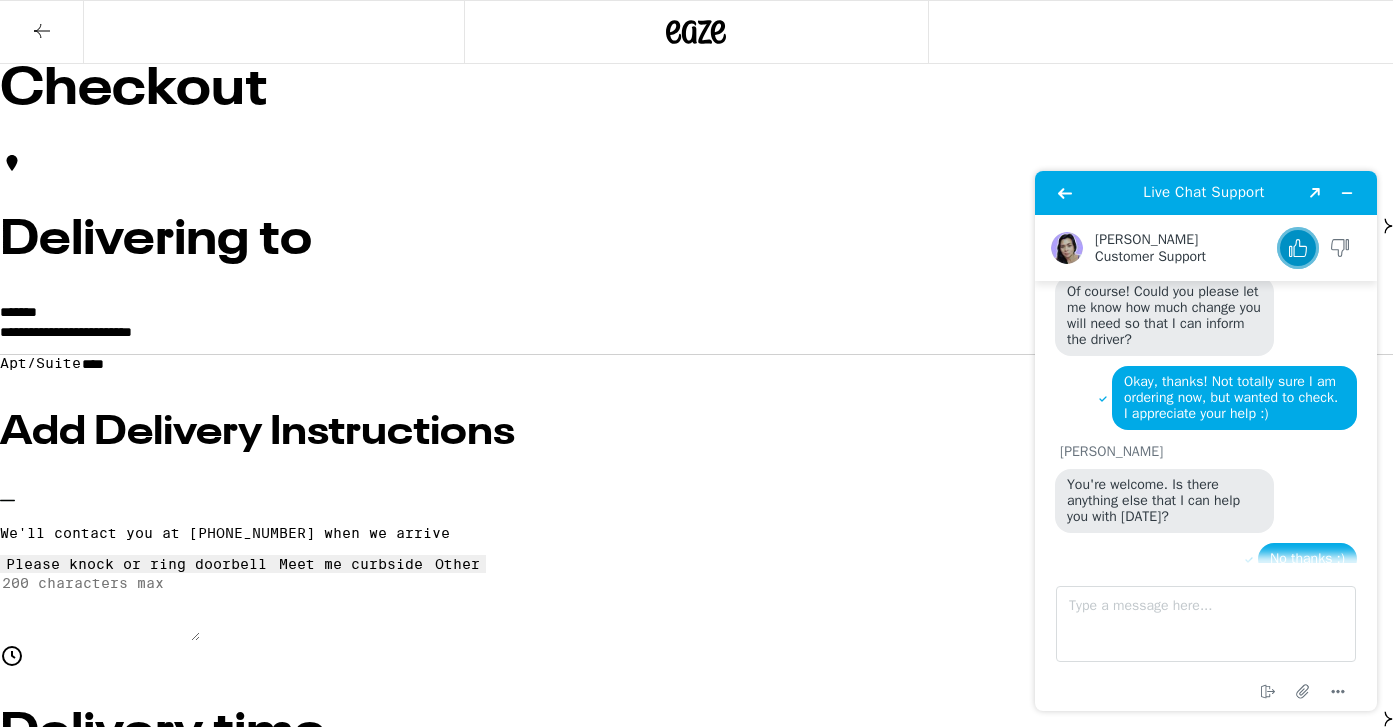 scroll, scrollTop: 335, scrollLeft: 0, axis: vertical 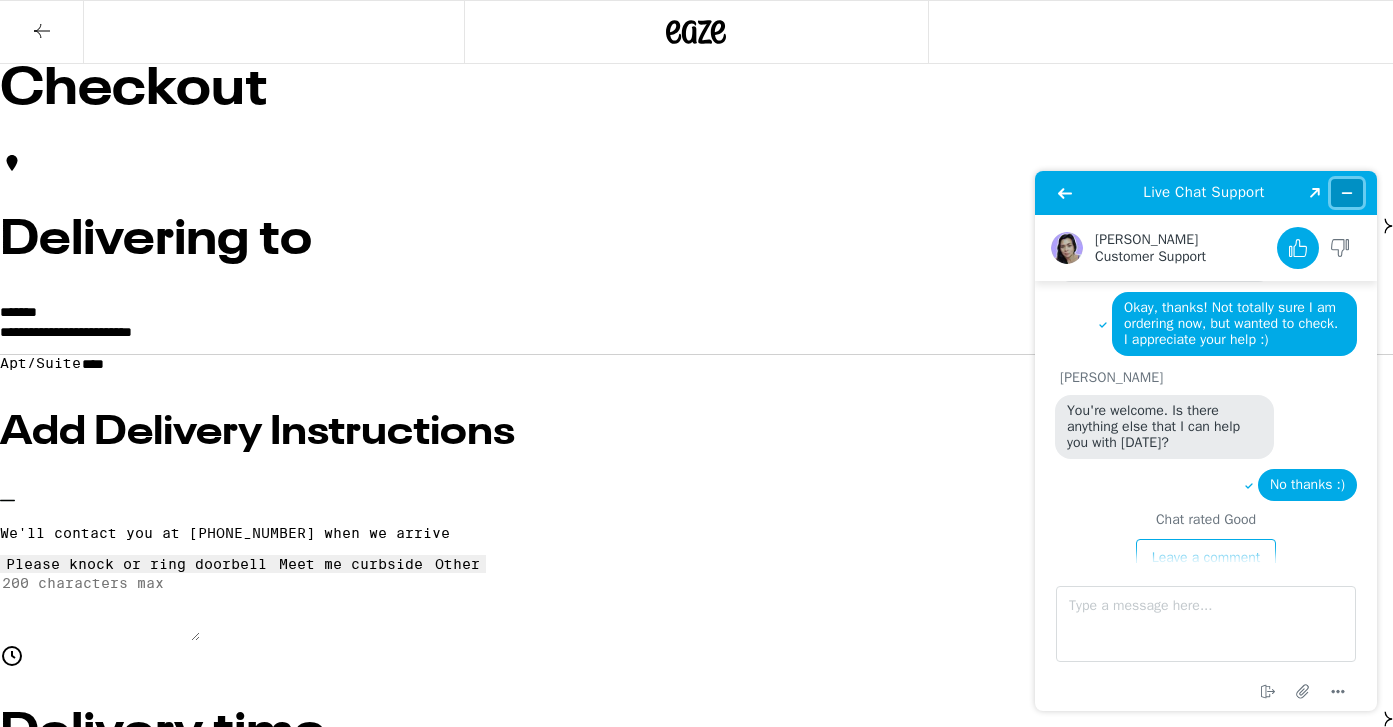 click 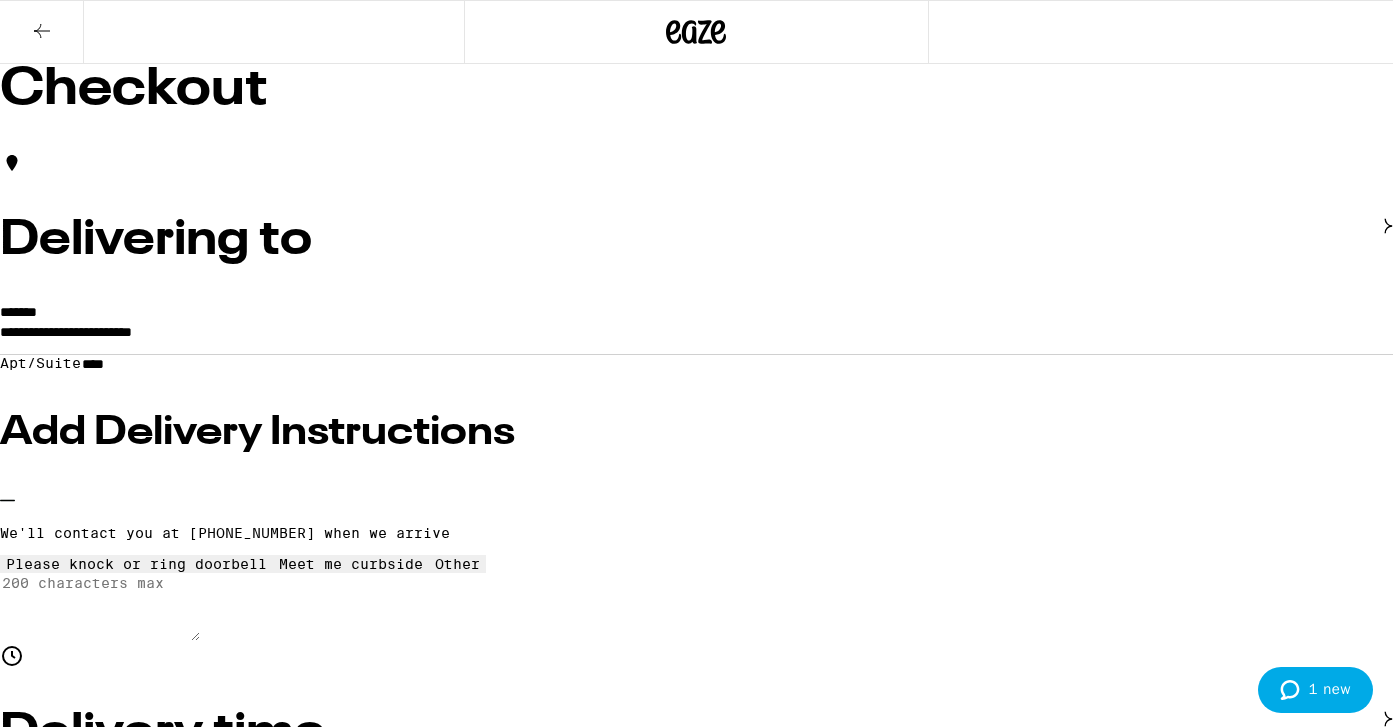 click 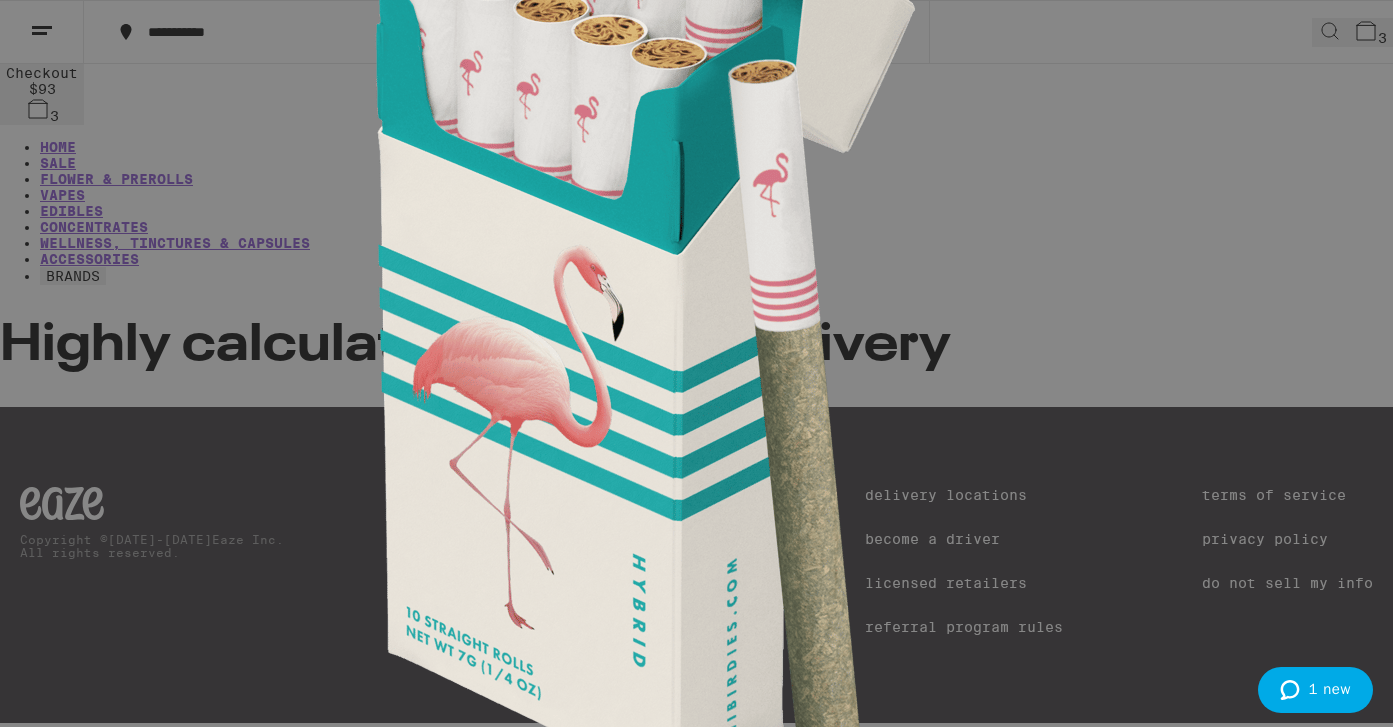 click 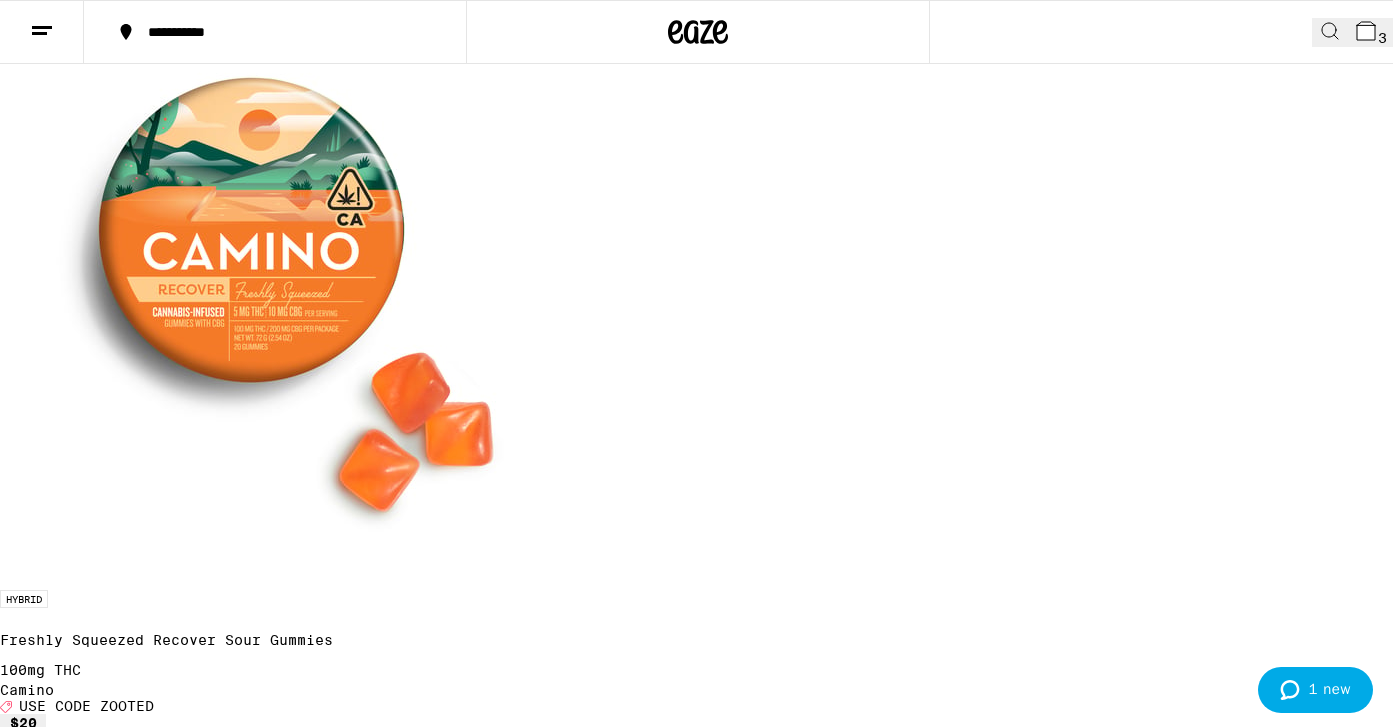 scroll, scrollTop: 1091, scrollLeft: 0, axis: vertical 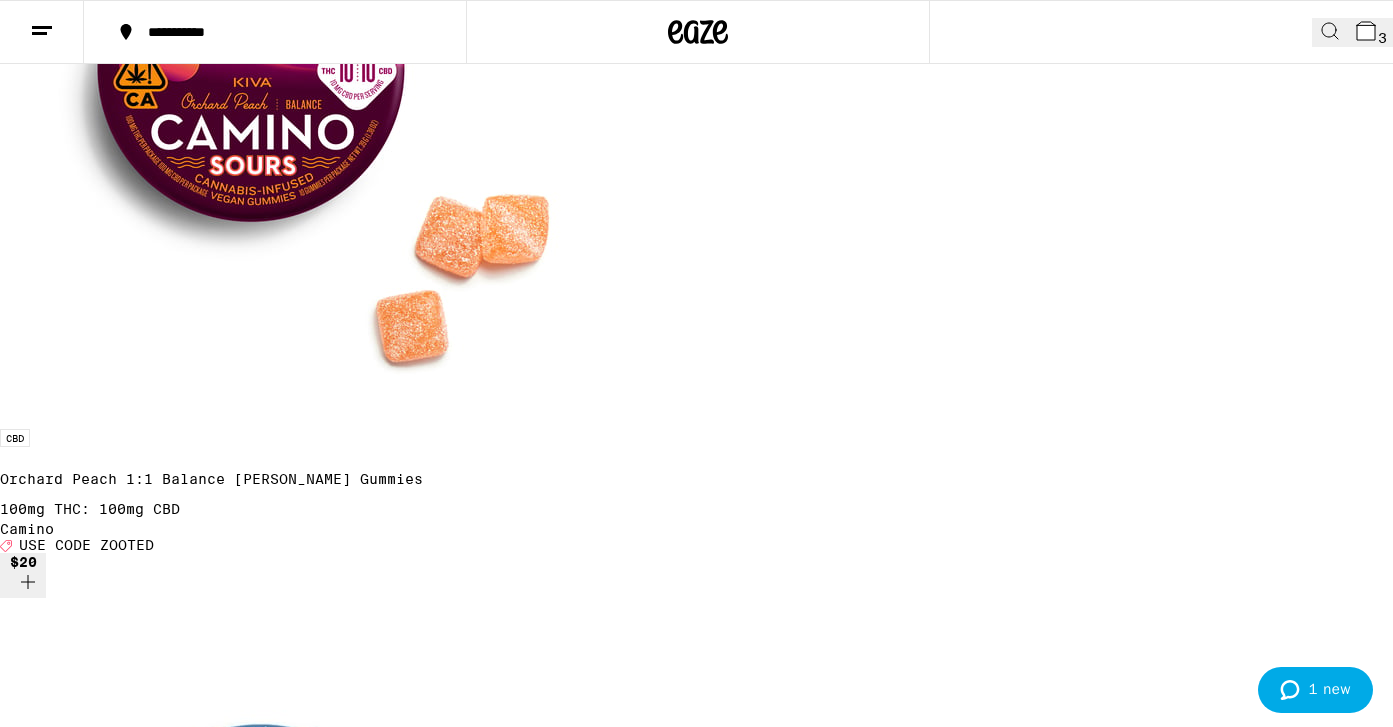 click 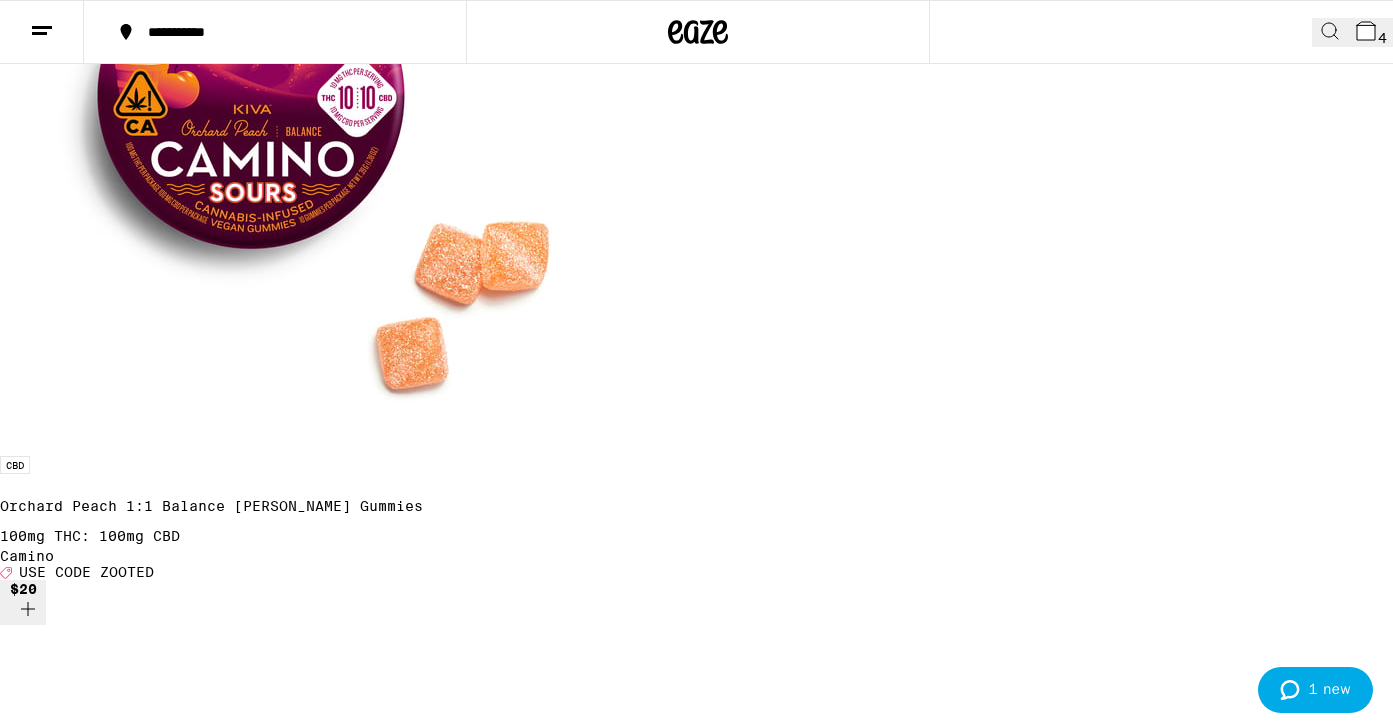 scroll, scrollTop: 1361, scrollLeft: 0, axis: vertical 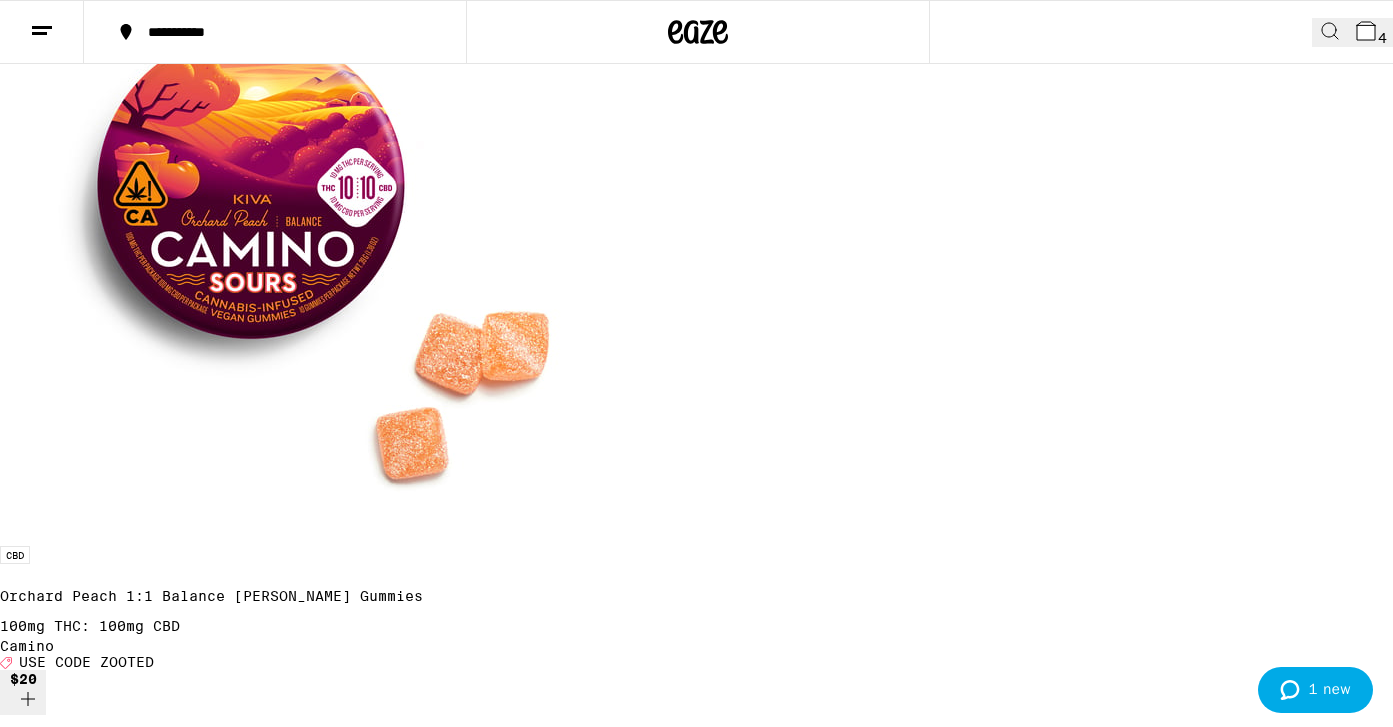 click 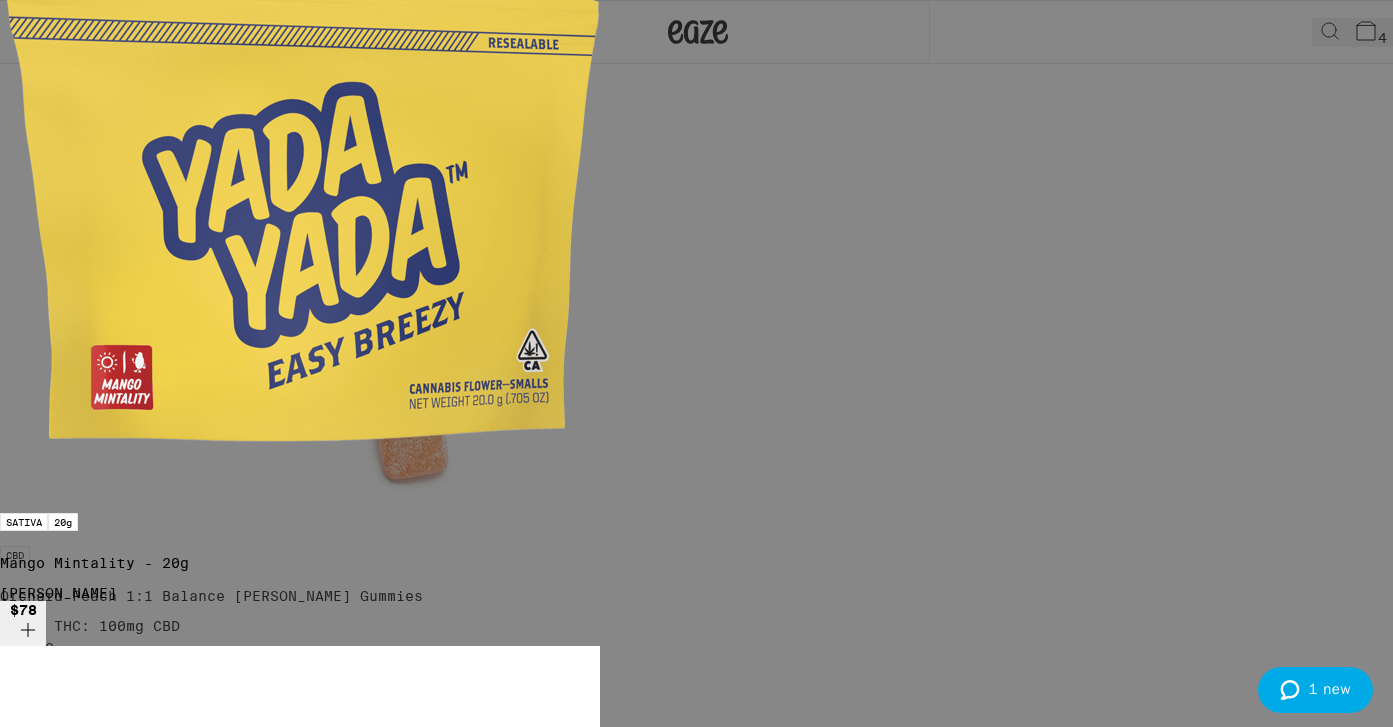 click 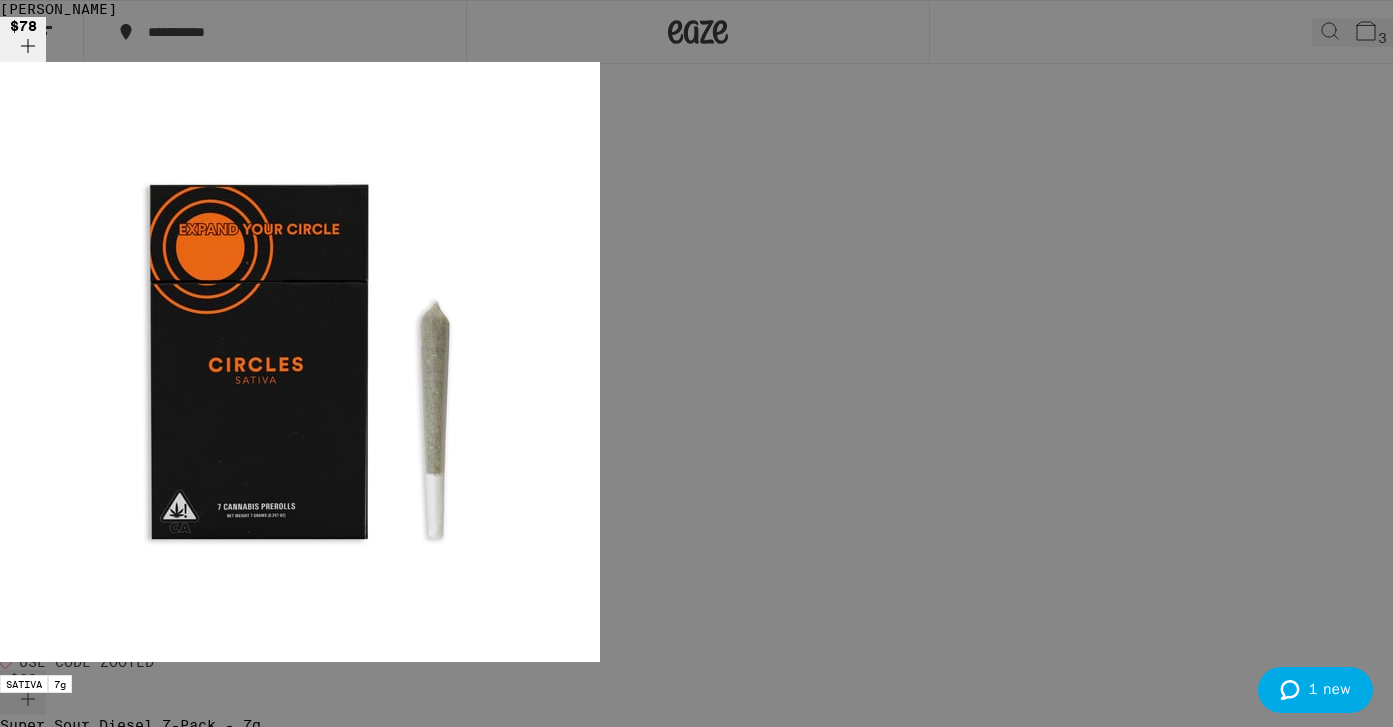 click 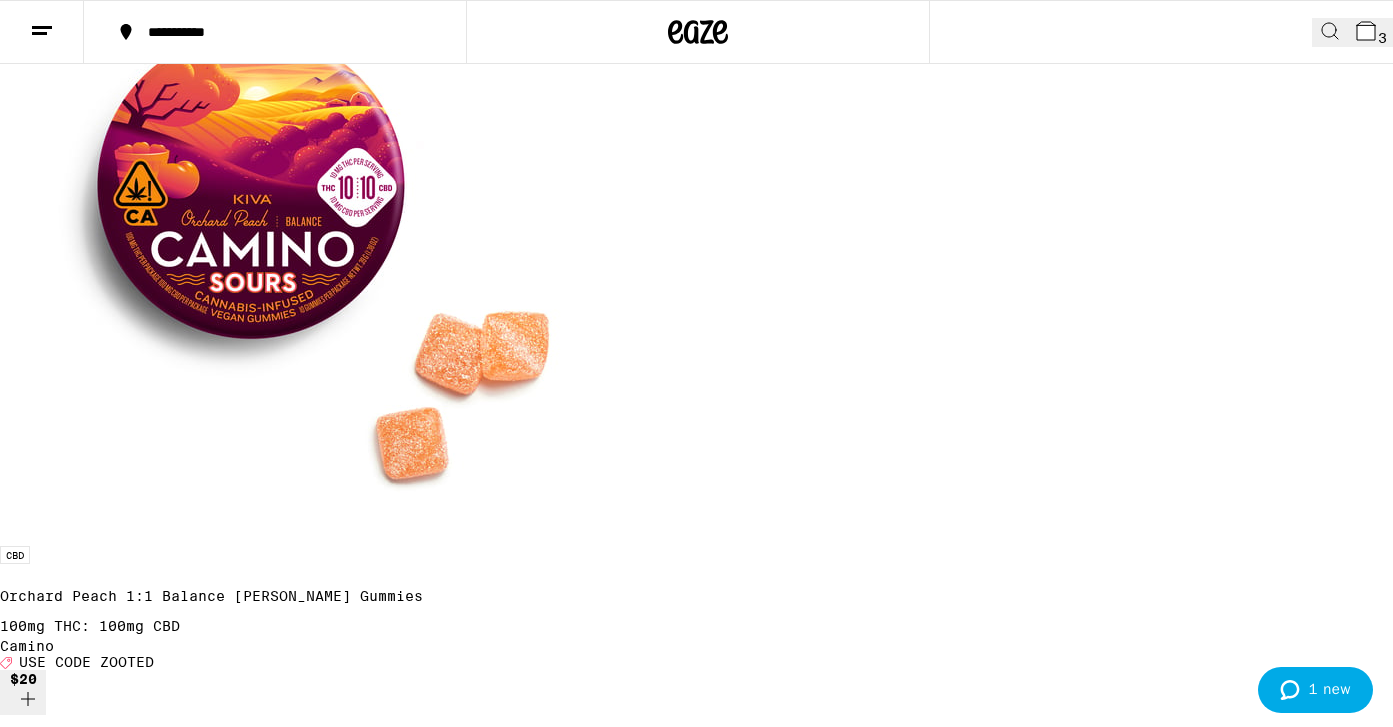 scroll, scrollTop: 0, scrollLeft: 0, axis: both 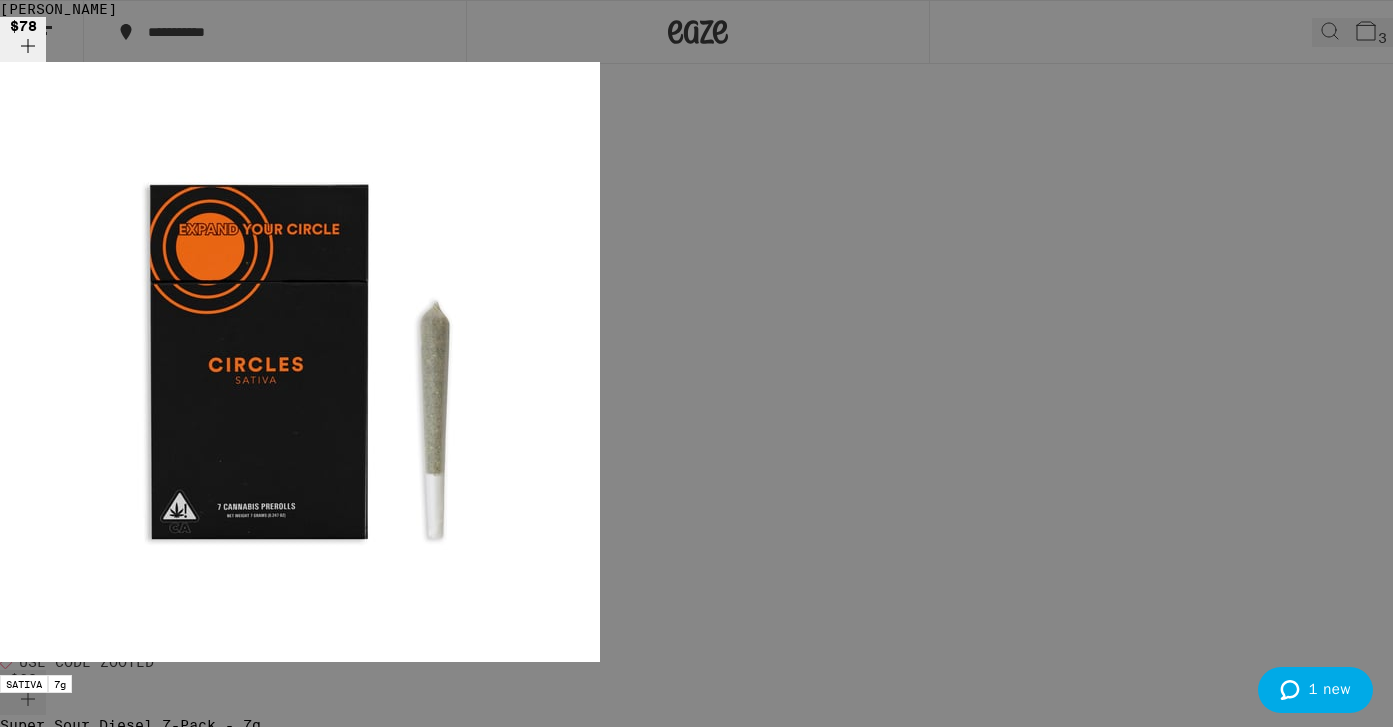 click 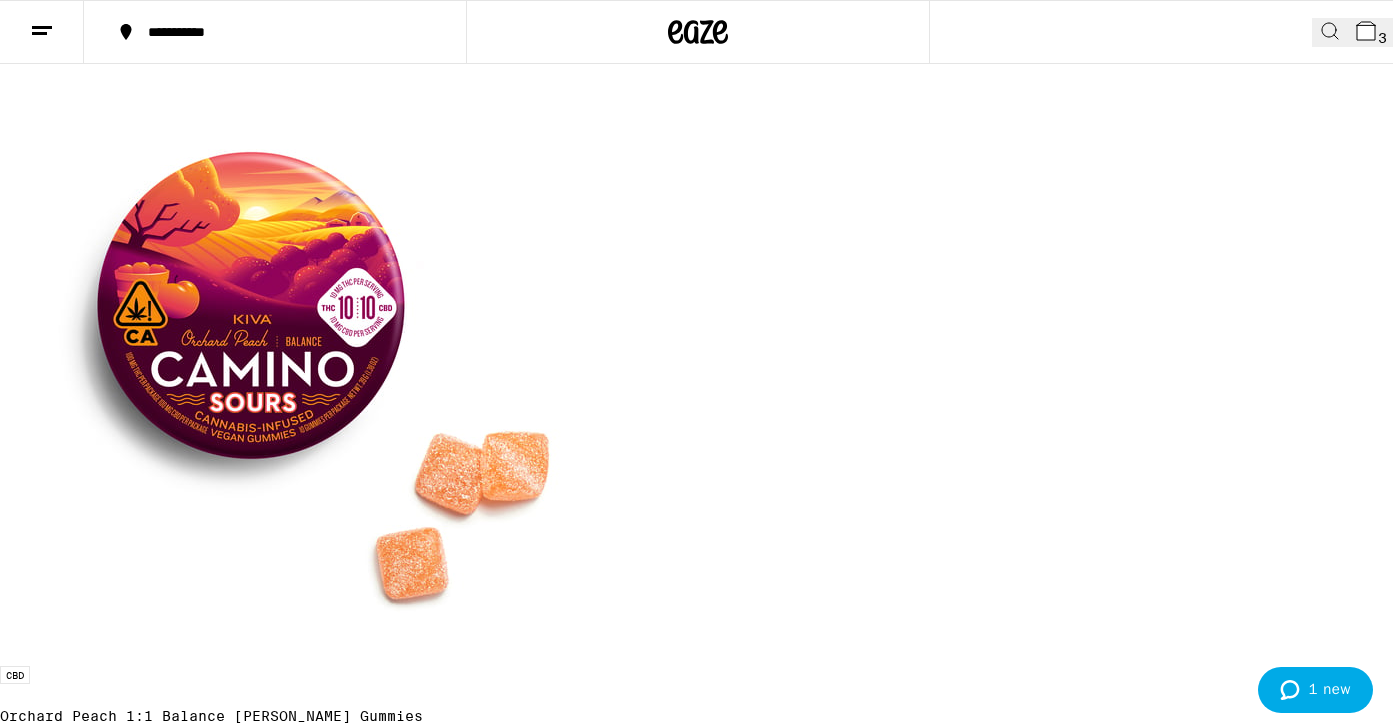 scroll, scrollTop: 1439, scrollLeft: 0, axis: vertical 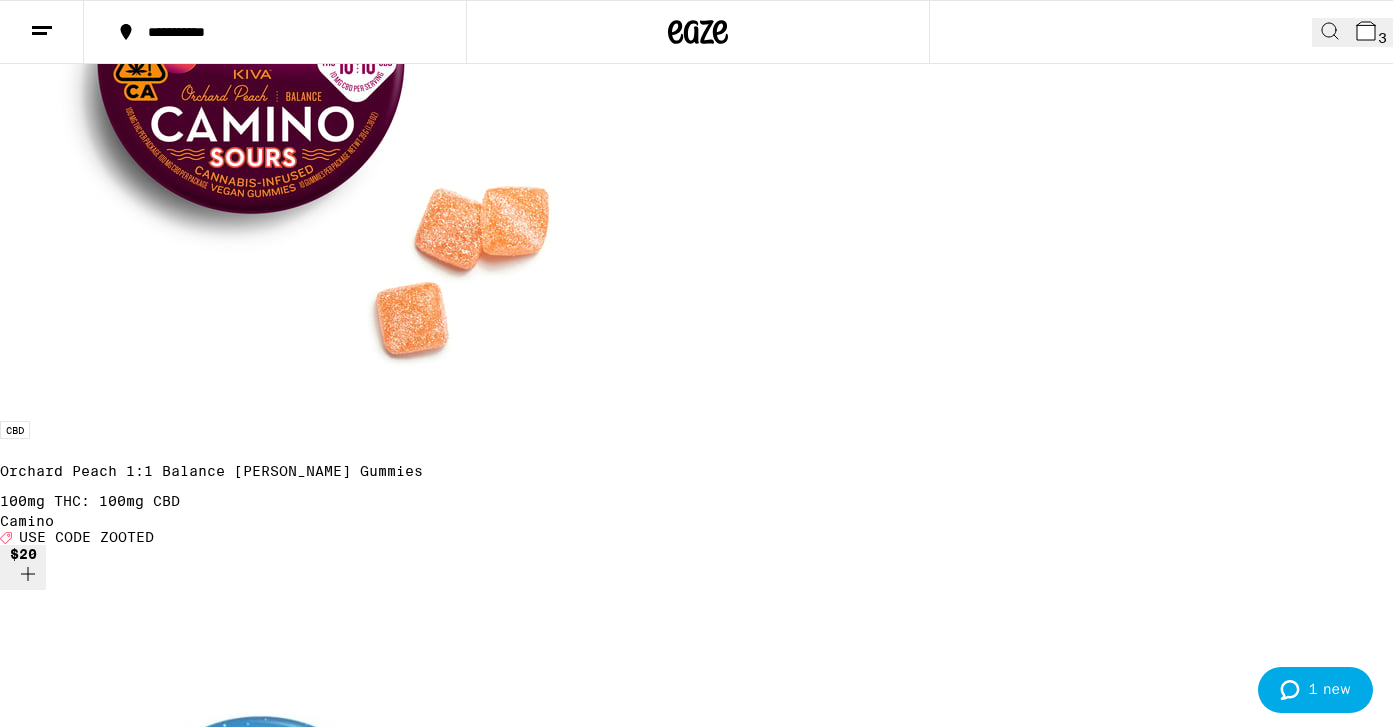 click on "(146)" at bounding box center (696, 25046) 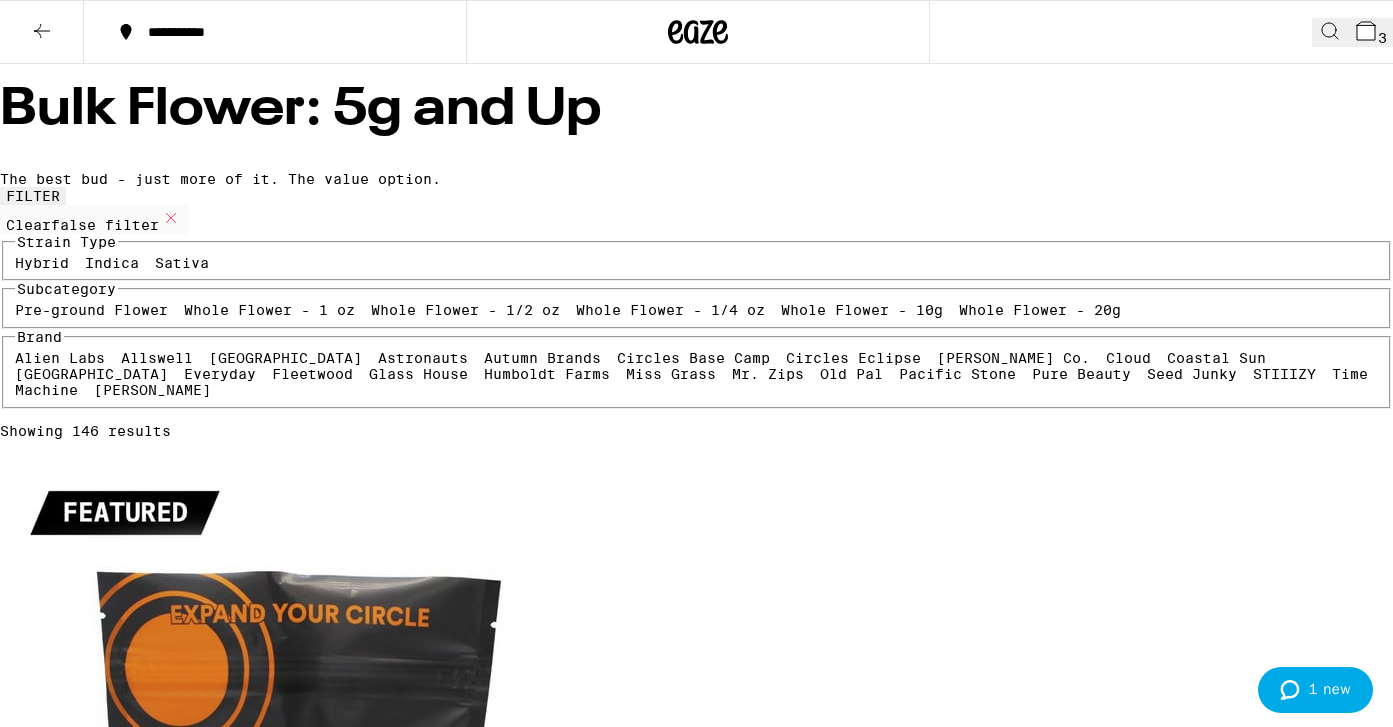 scroll, scrollTop: 0, scrollLeft: 0, axis: both 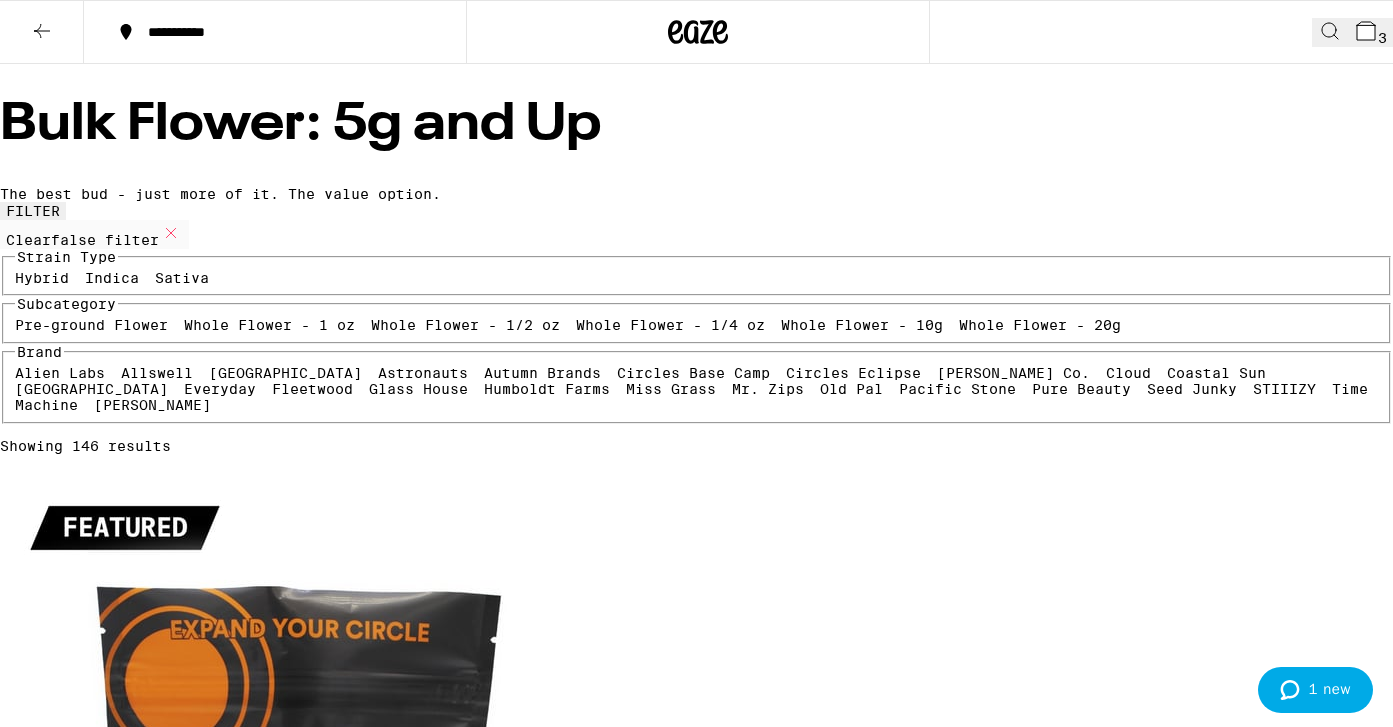 click 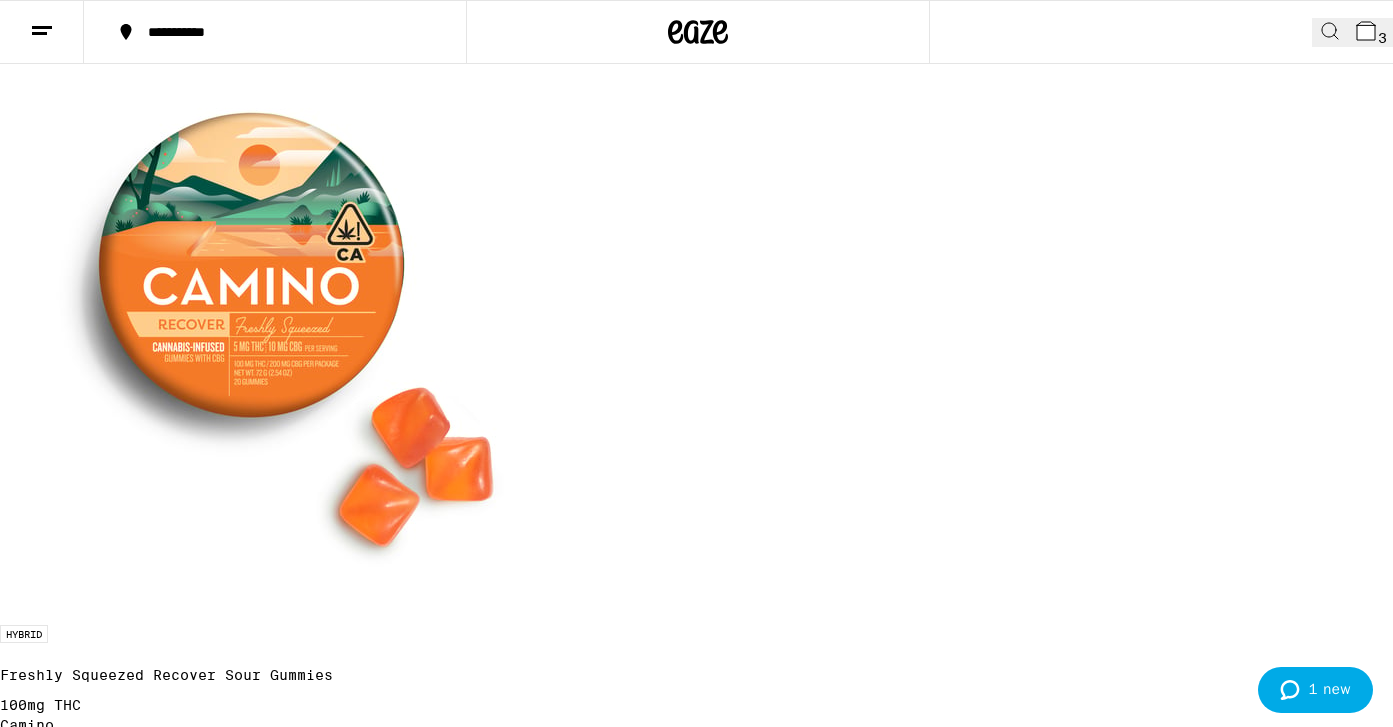 scroll, scrollTop: 1006, scrollLeft: 0, axis: vertical 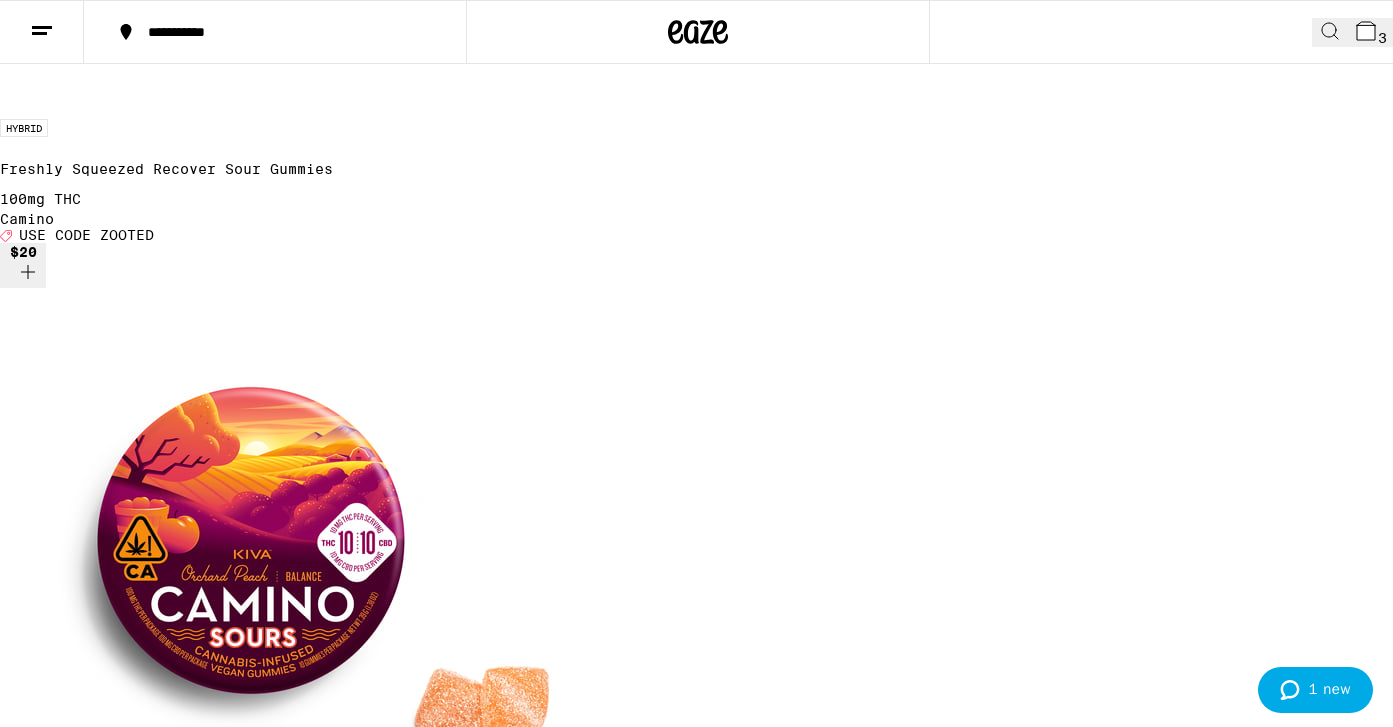 click on "(79)" at bounding box center (696, 16901) 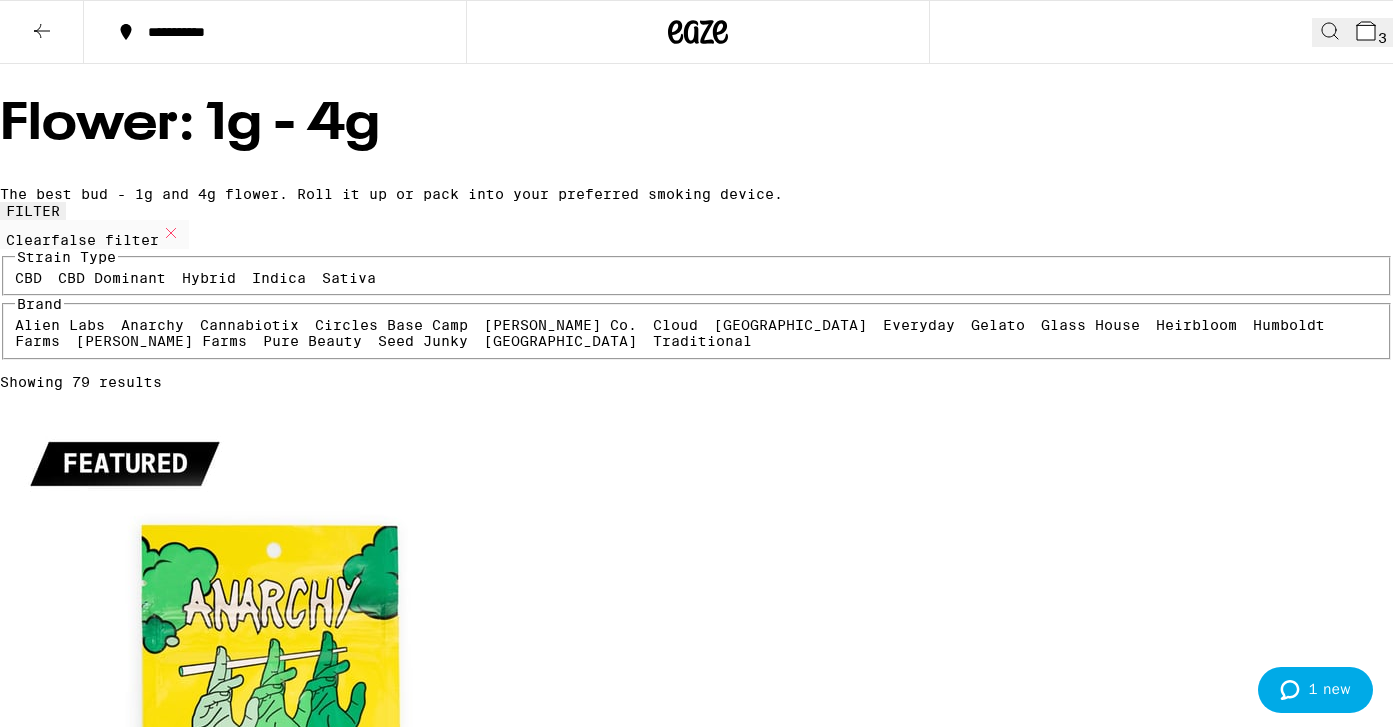 click 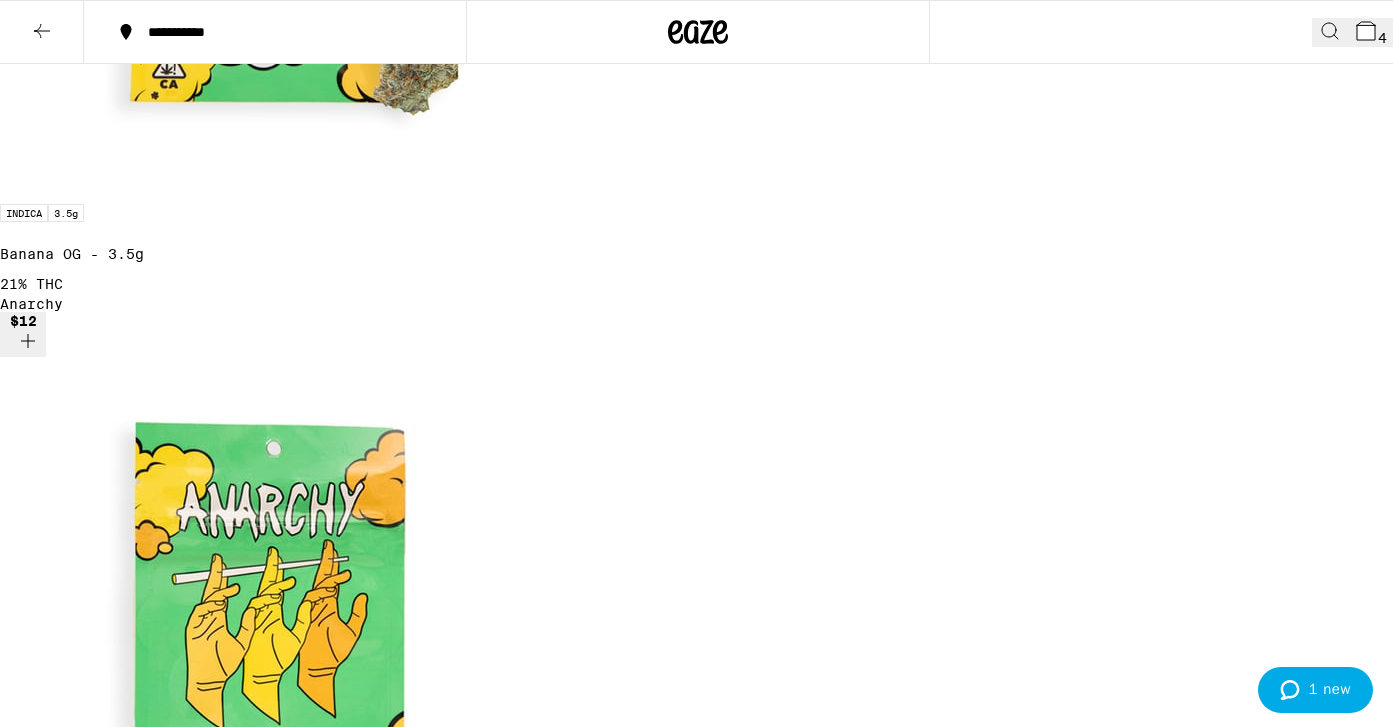 scroll, scrollTop: 1590, scrollLeft: 0, axis: vertical 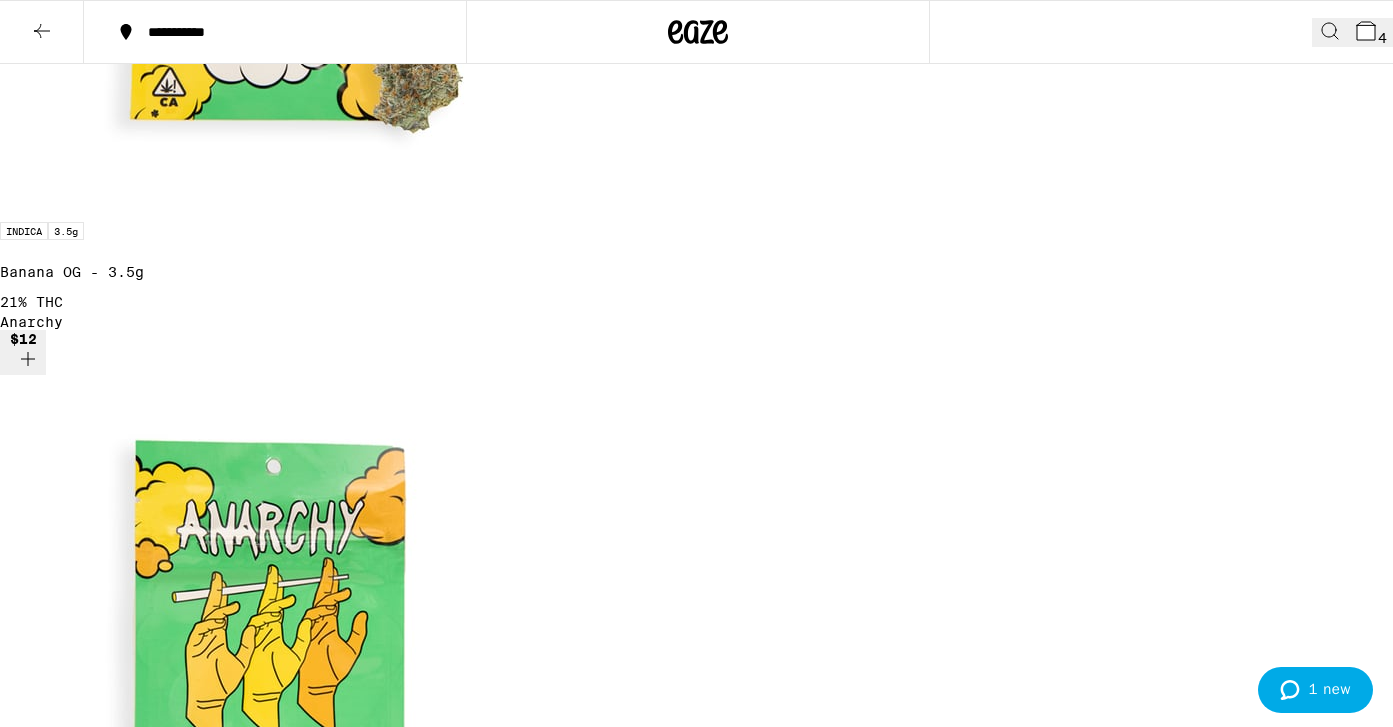click on "4" at bounding box center (1382, 38) 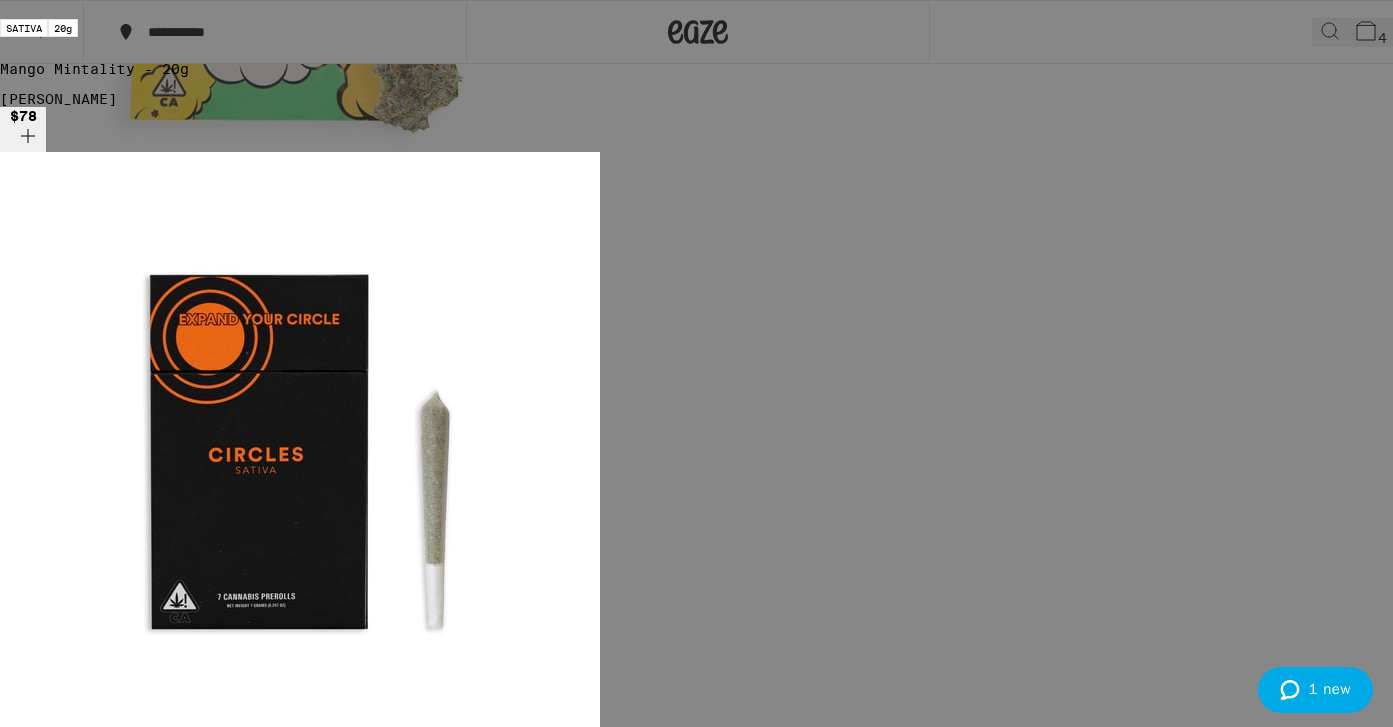 scroll, scrollTop: 349, scrollLeft: 0, axis: vertical 